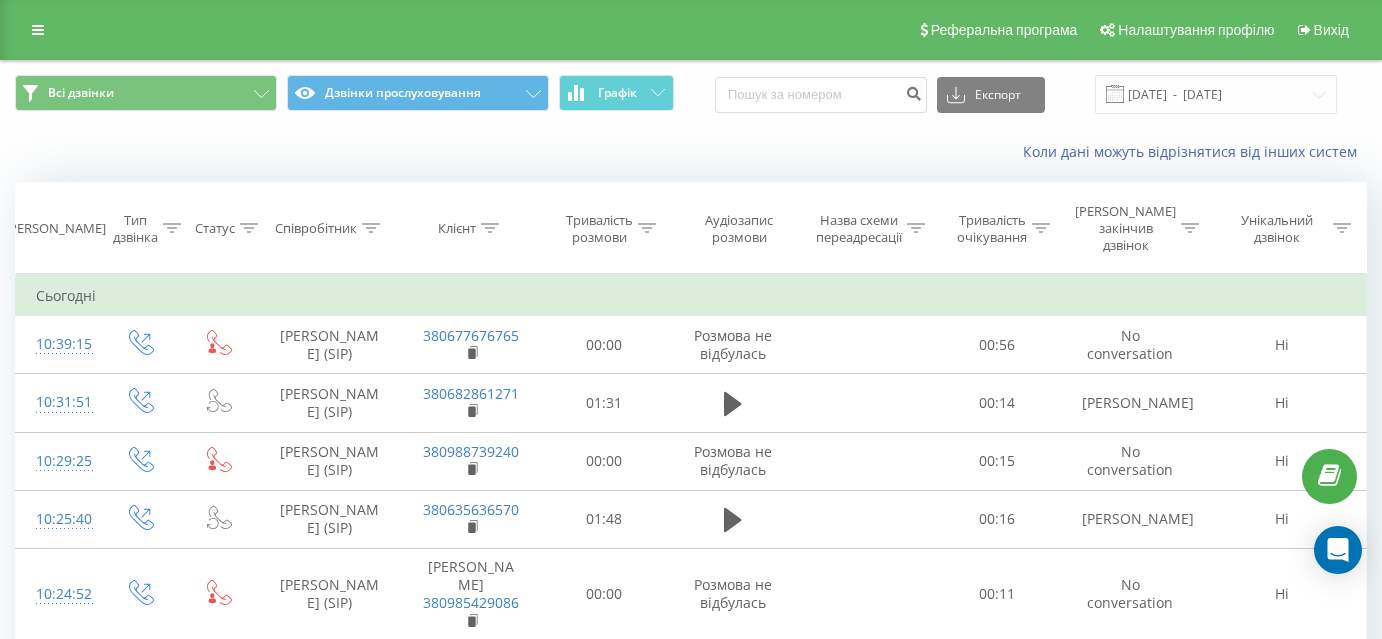 scroll, scrollTop: 0, scrollLeft: 0, axis: both 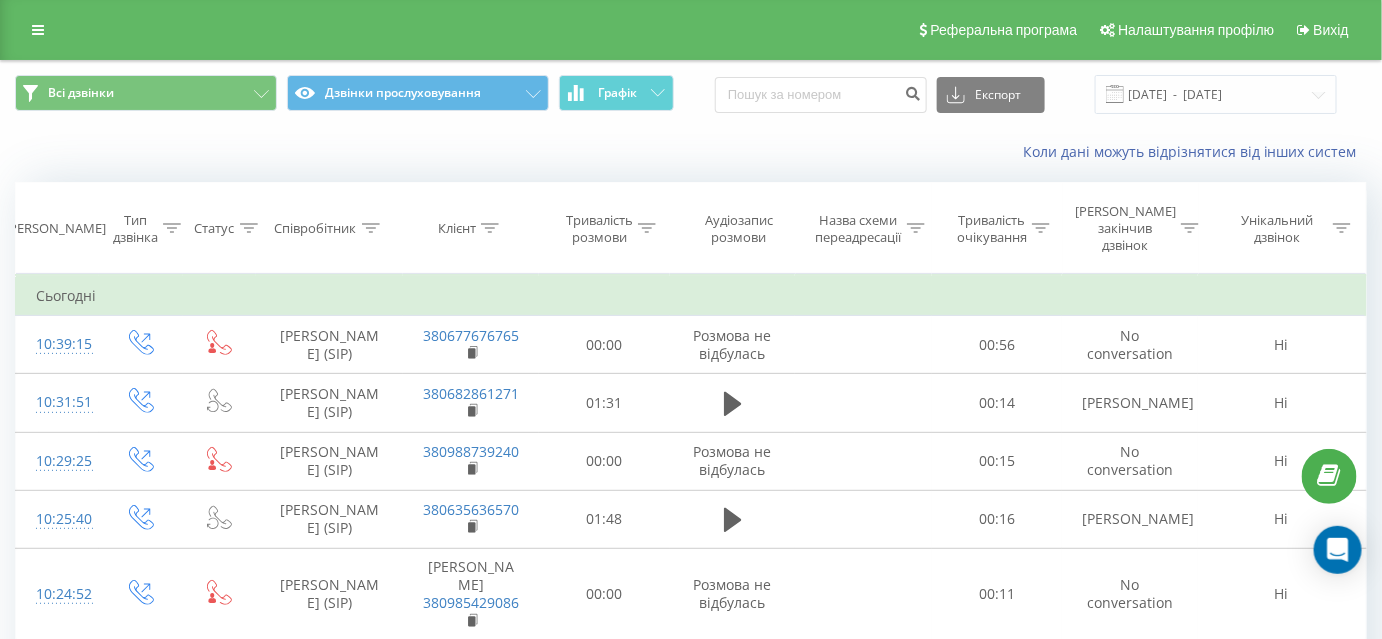 click 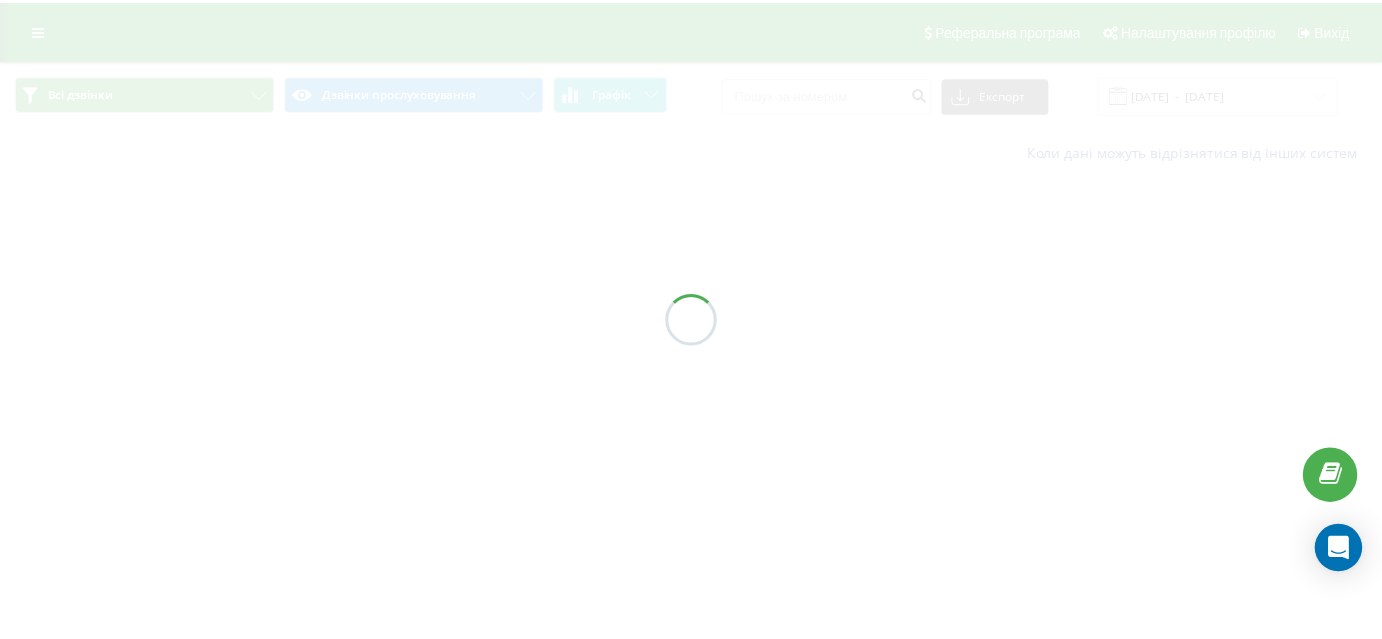 scroll, scrollTop: 0, scrollLeft: 0, axis: both 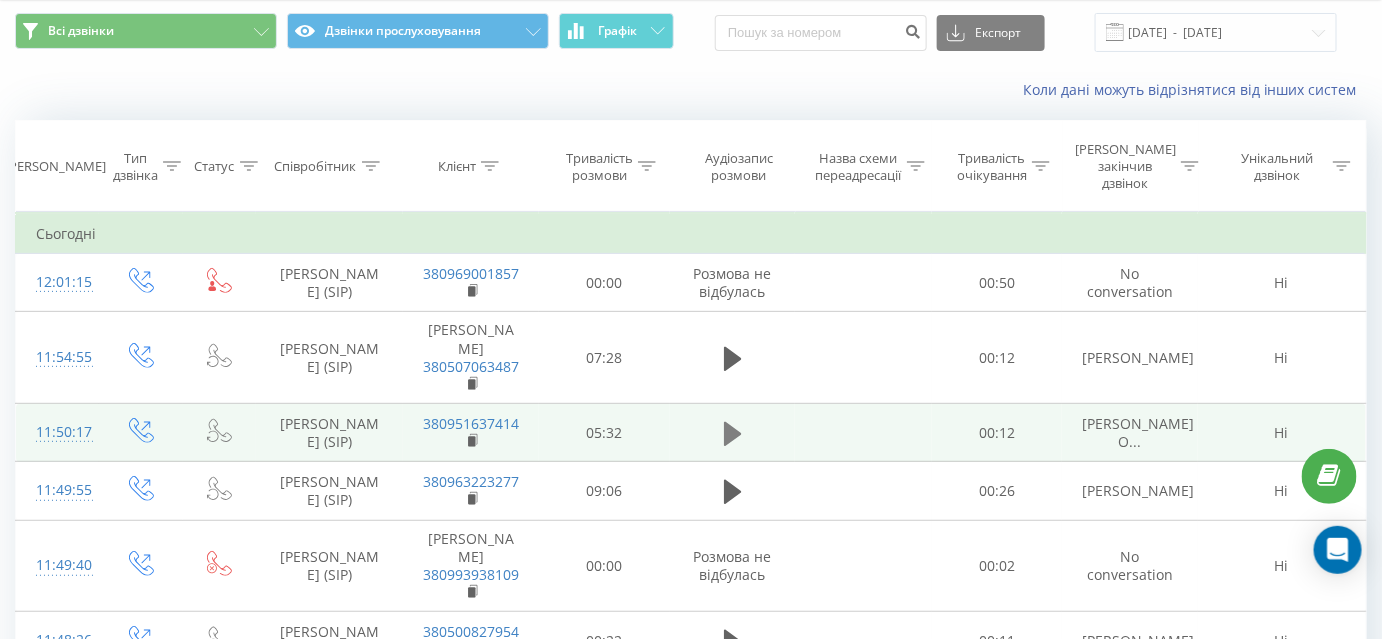 click 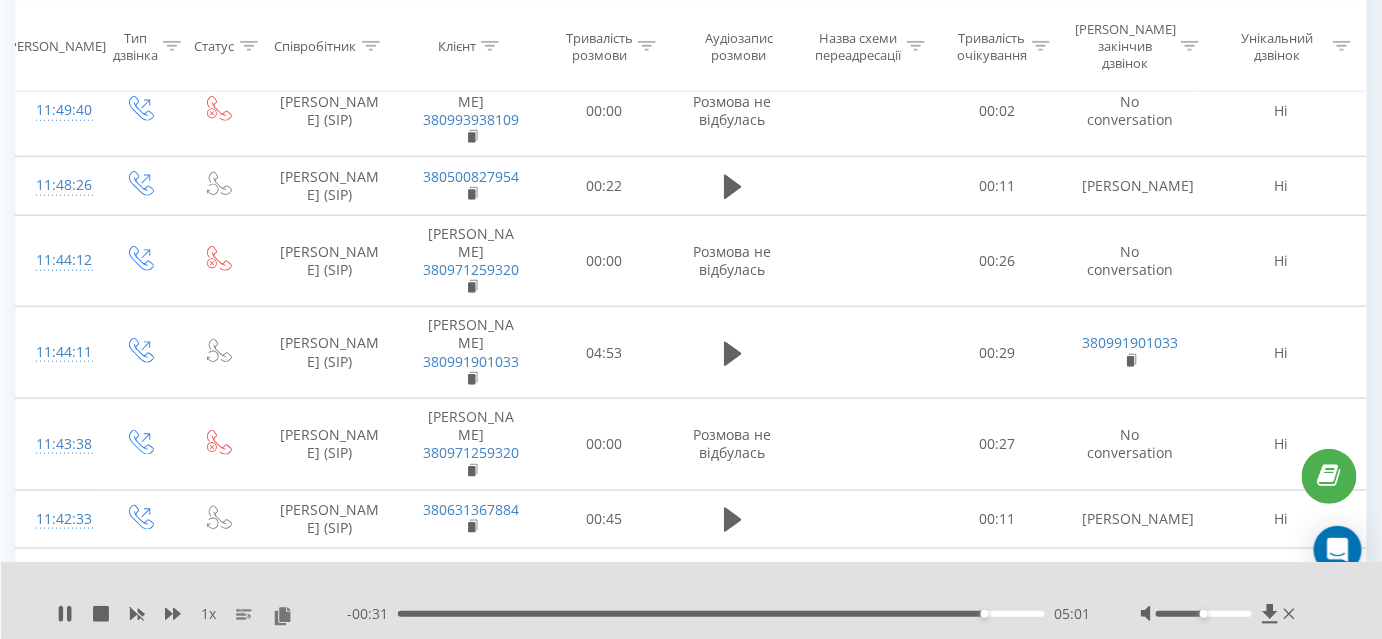 scroll, scrollTop: 335, scrollLeft: 0, axis: vertical 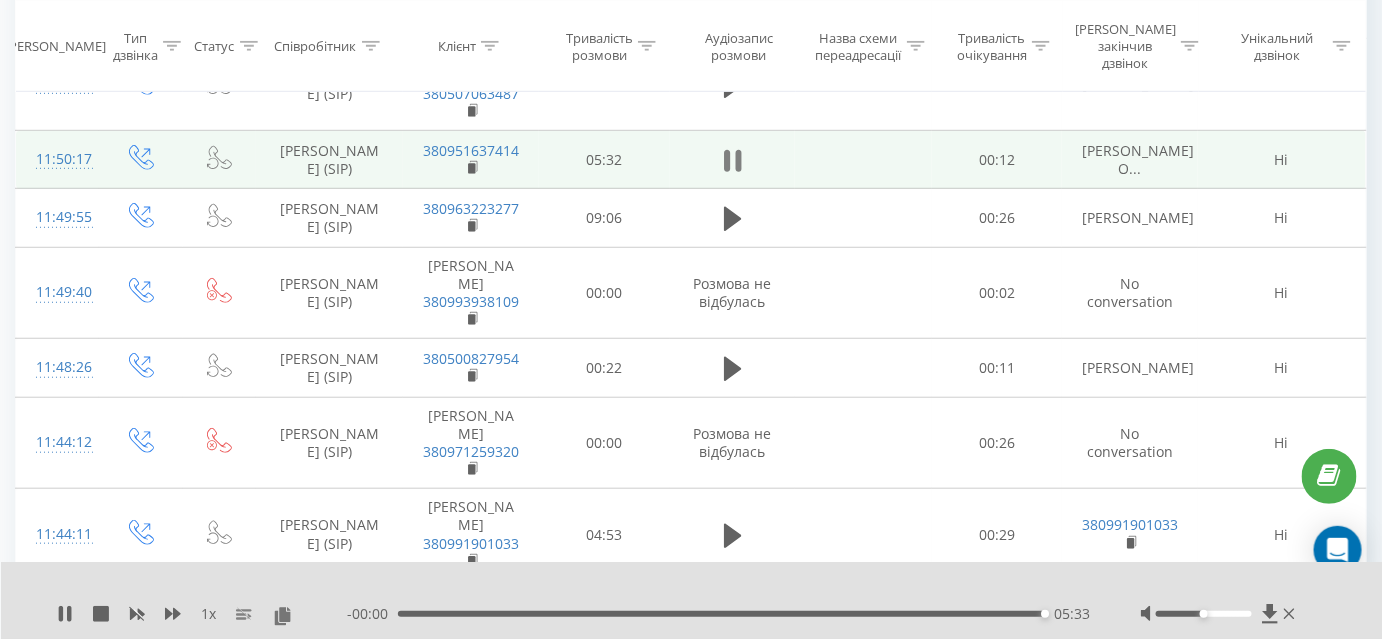 click 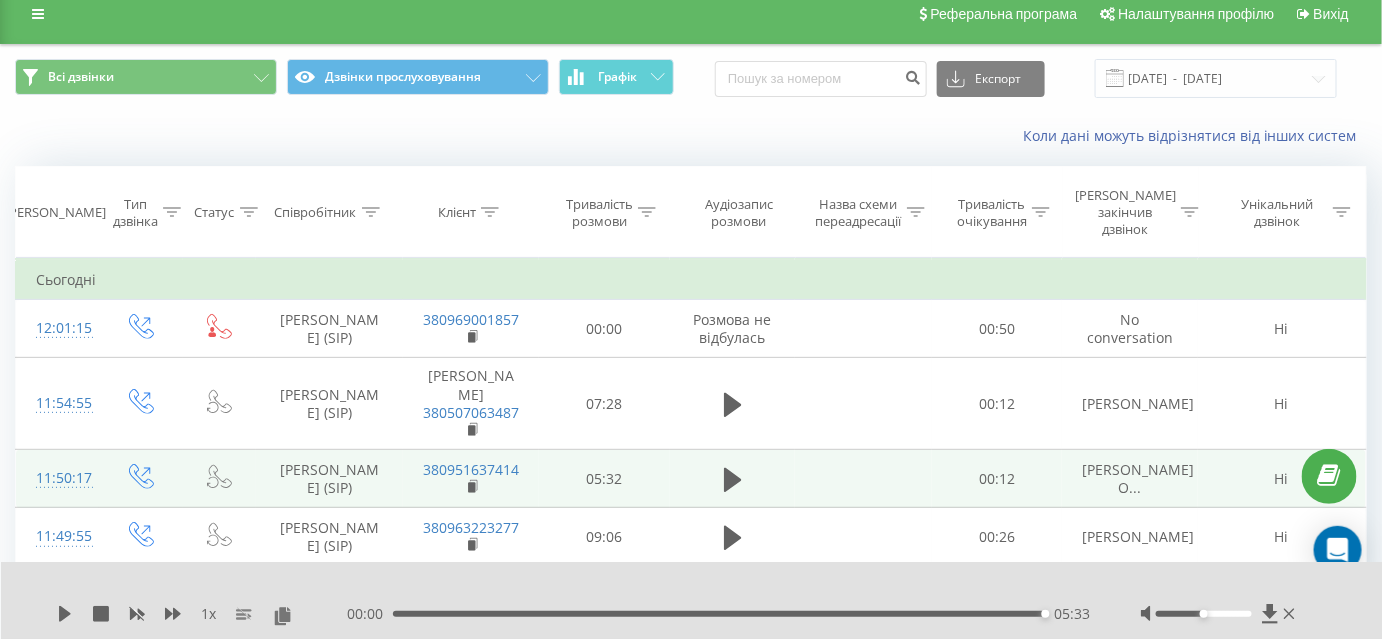 scroll, scrollTop: 0, scrollLeft: 0, axis: both 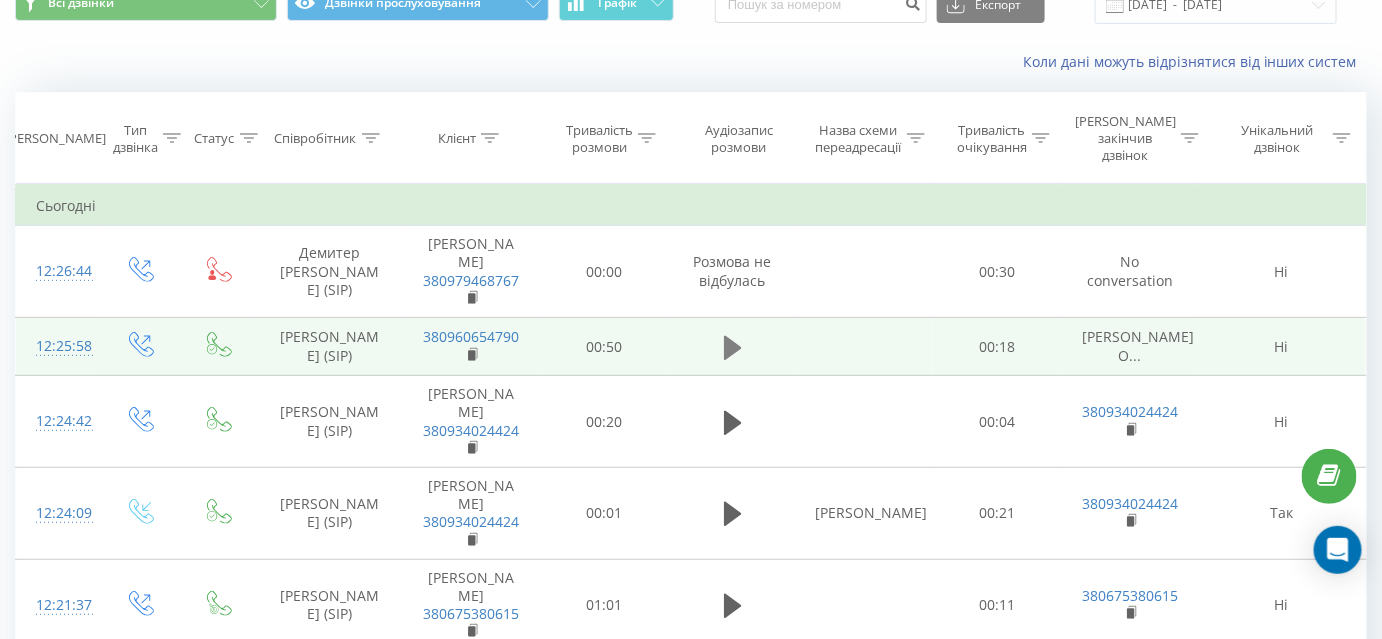 click 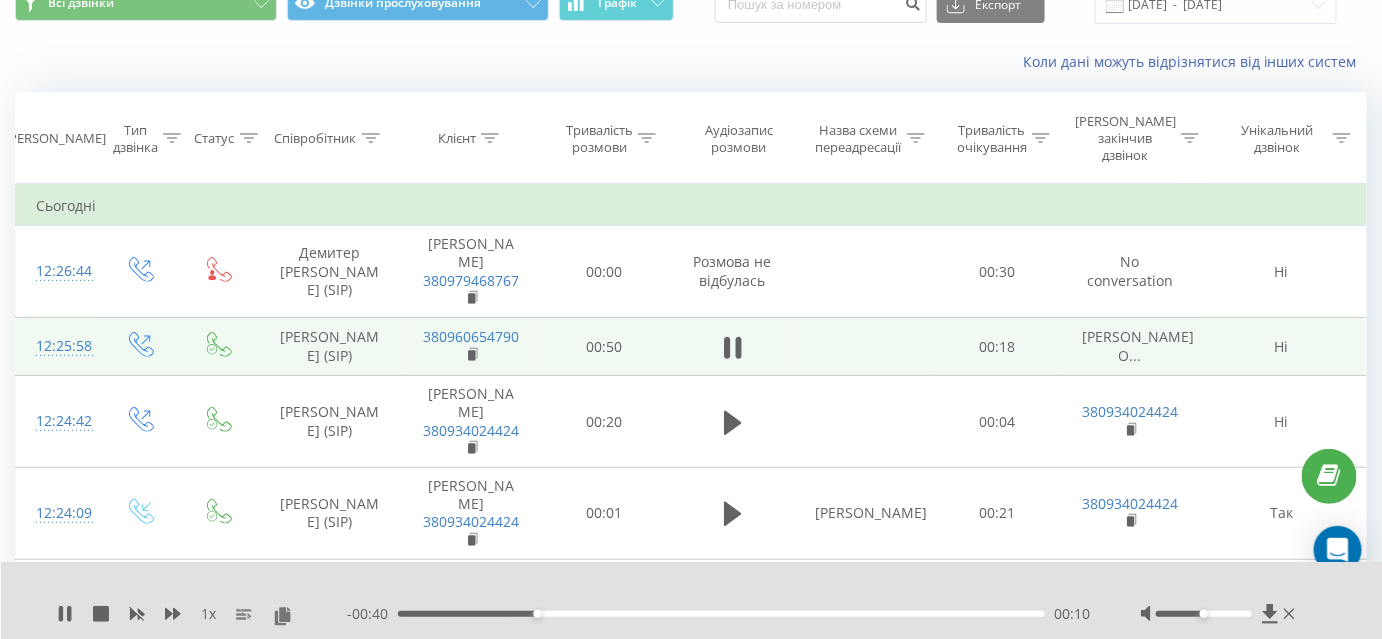 click at bounding box center (1220, 614) 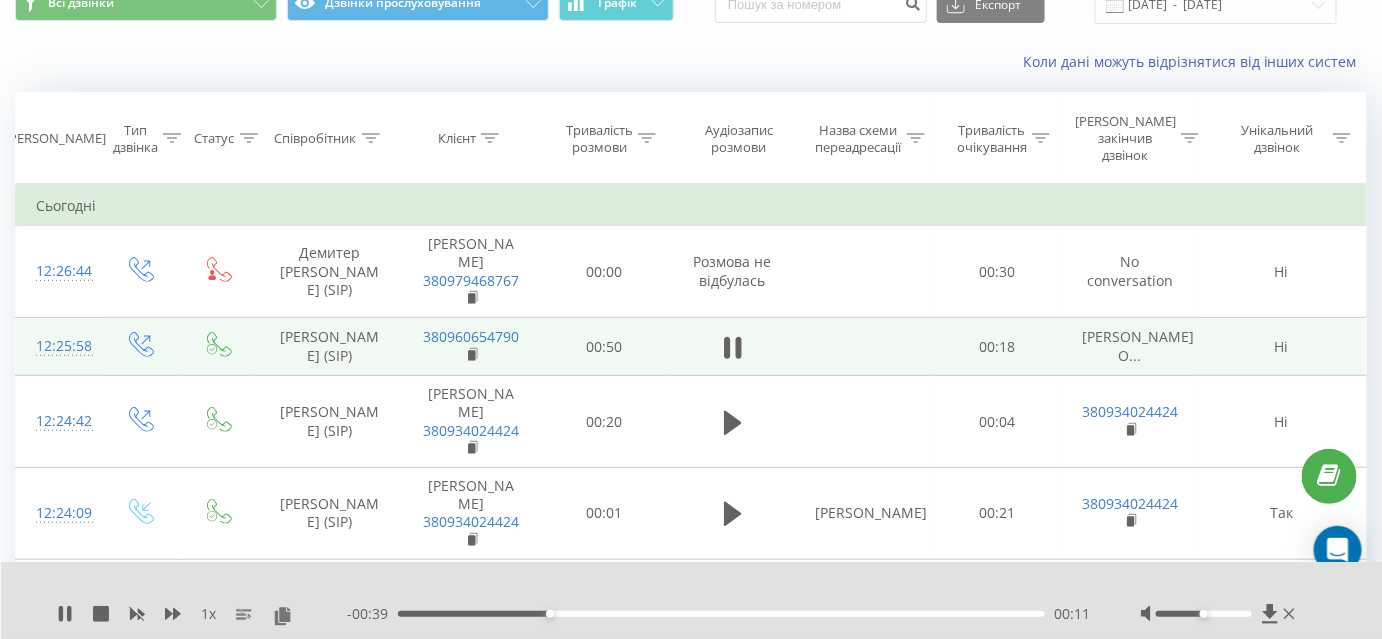 click at bounding box center (1204, 614) 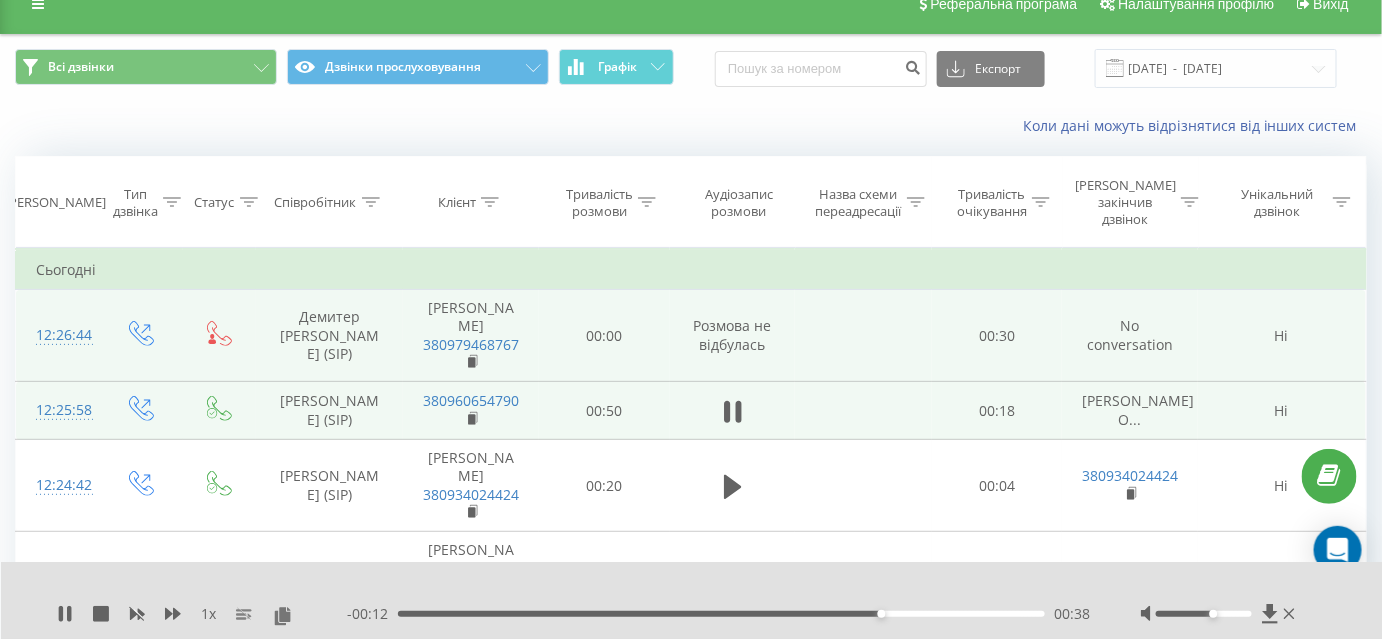 scroll, scrollTop: 0, scrollLeft: 0, axis: both 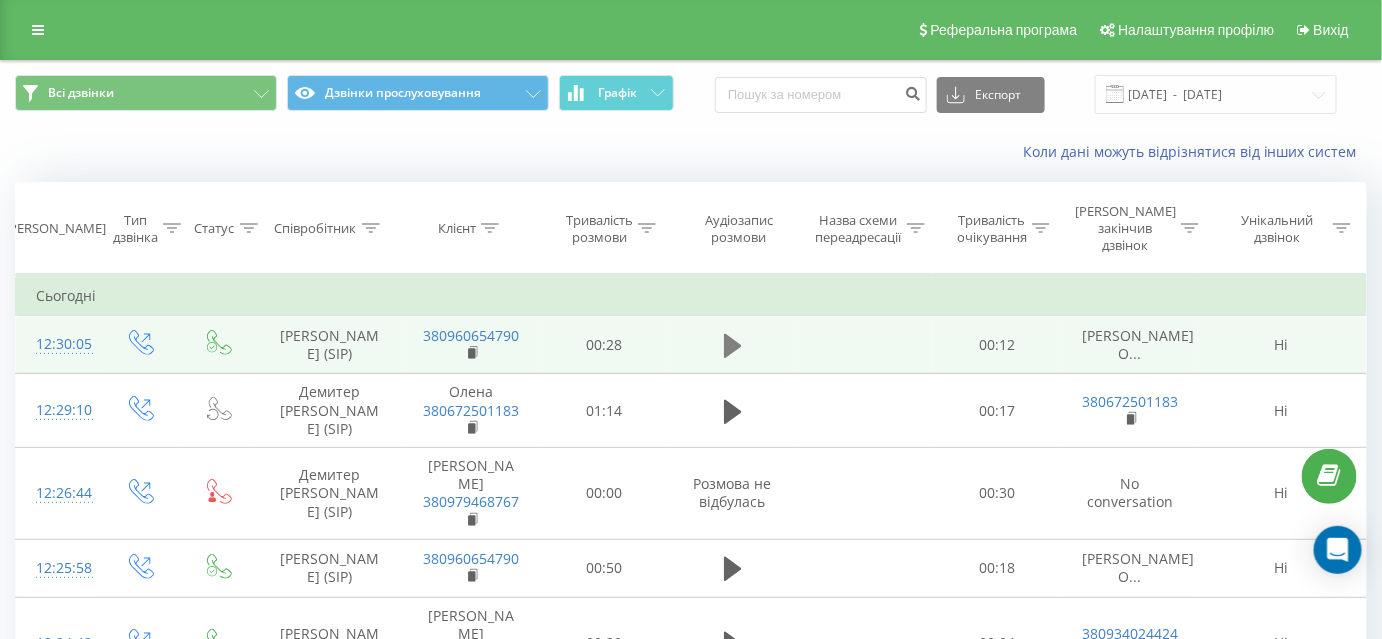 click at bounding box center (733, 346) 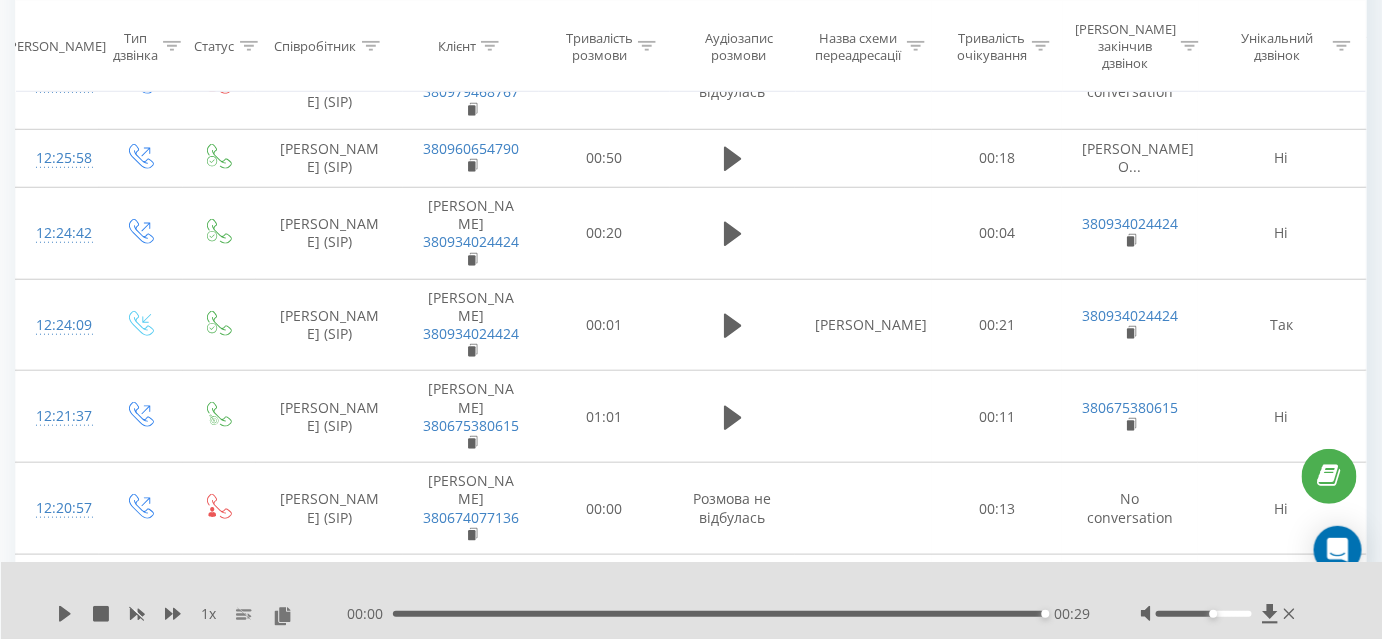 scroll, scrollTop: 454, scrollLeft: 0, axis: vertical 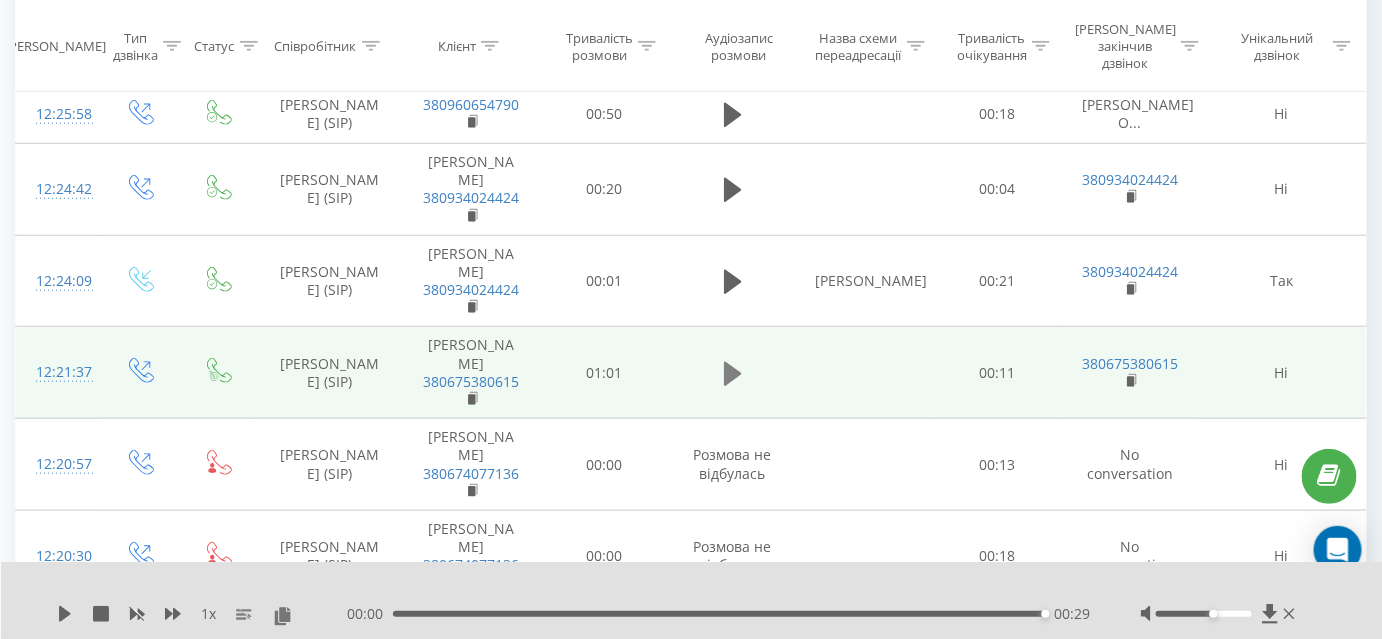 click 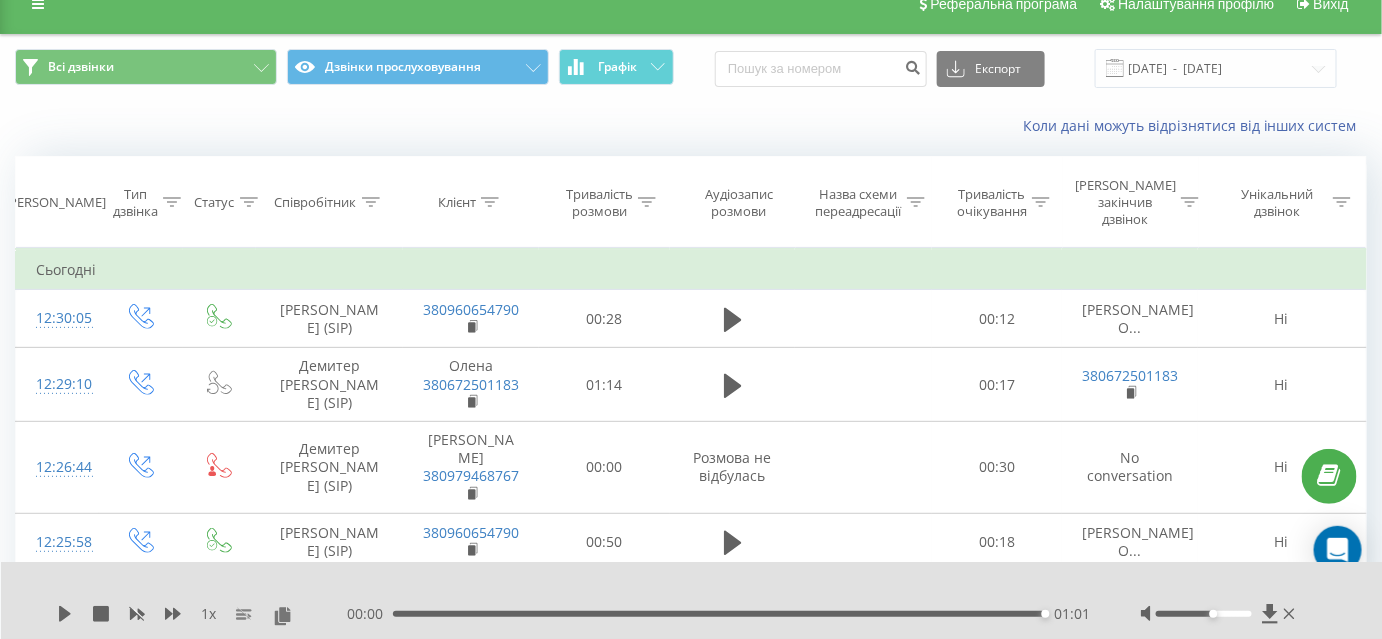scroll, scrollTop: 0, scrollLeft: 0, axis: both 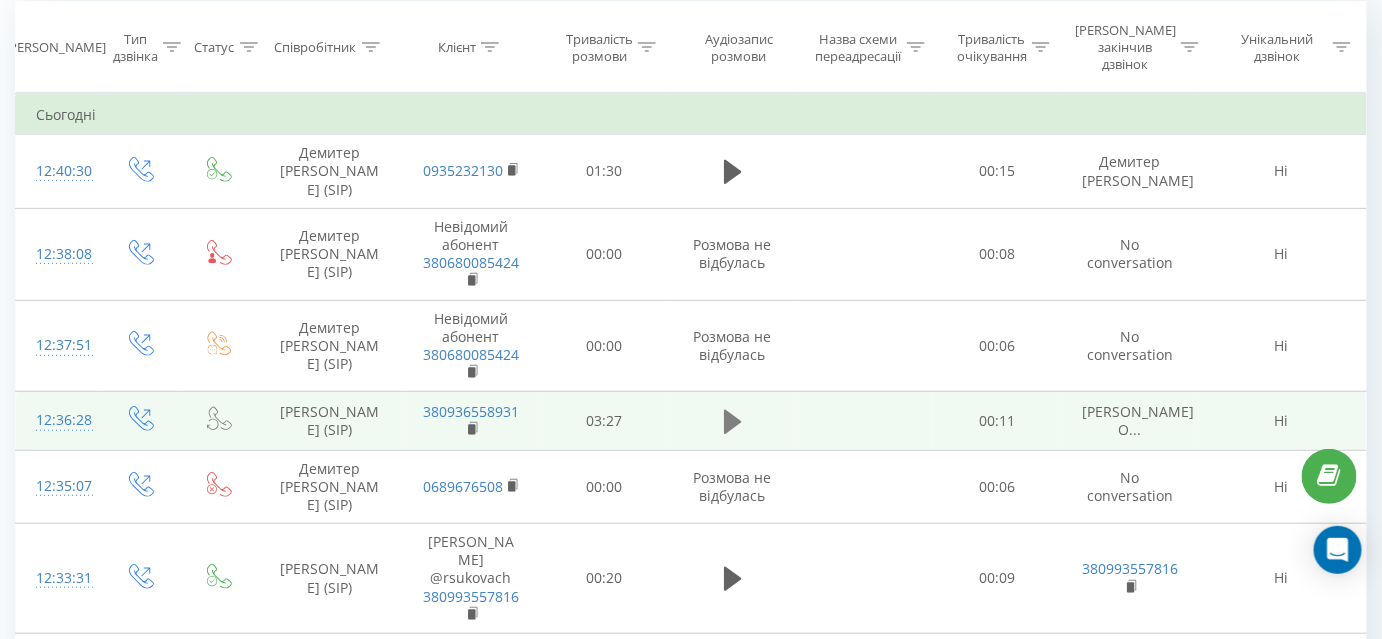 click 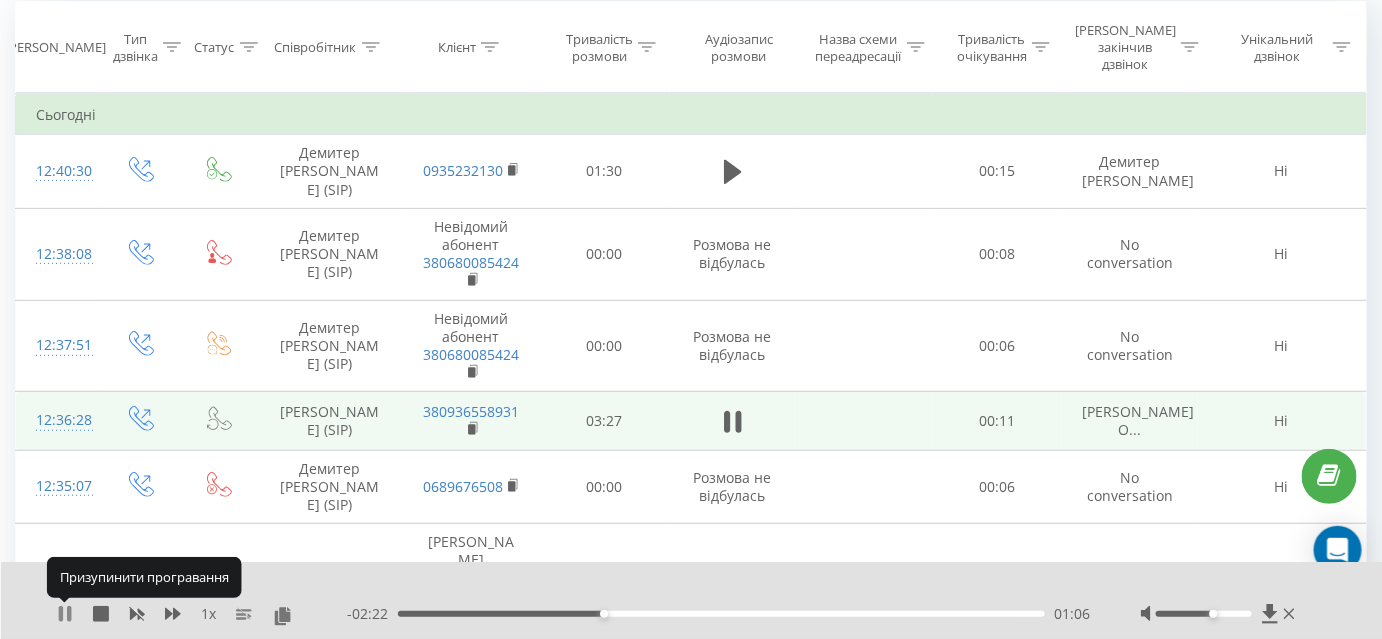 click 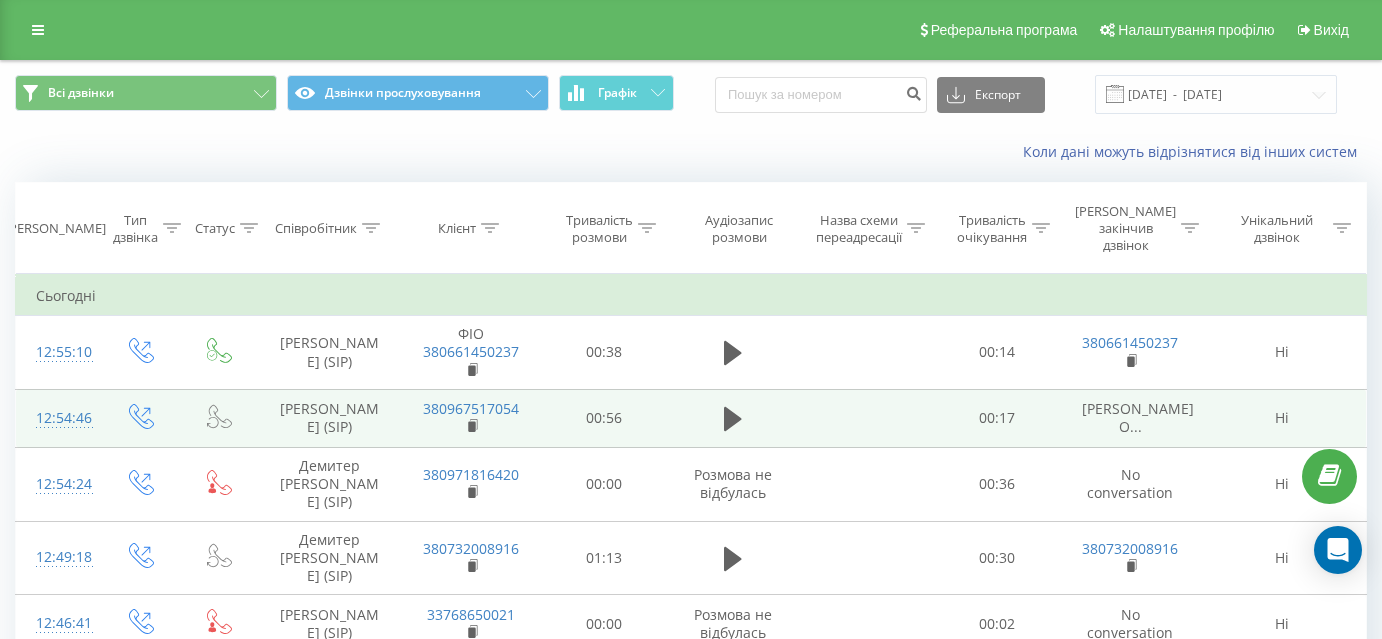scroll, scrollTop: 181, scrollLeft: 0, axis: vertical 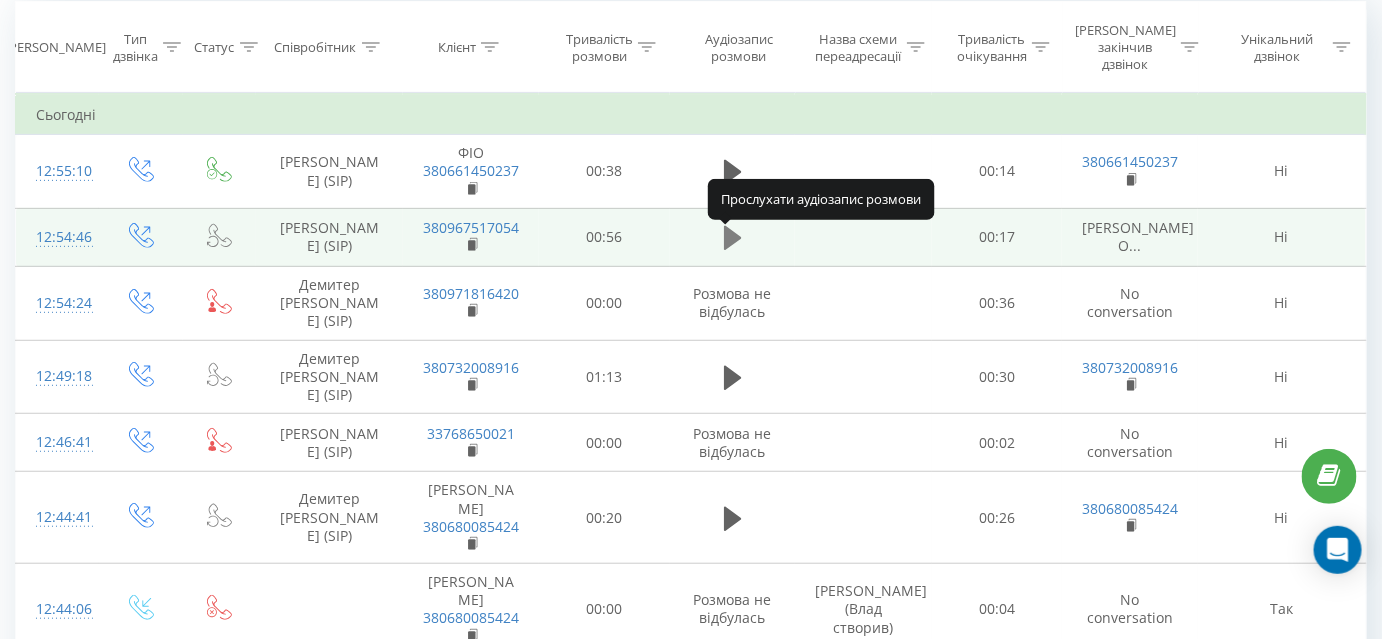 click 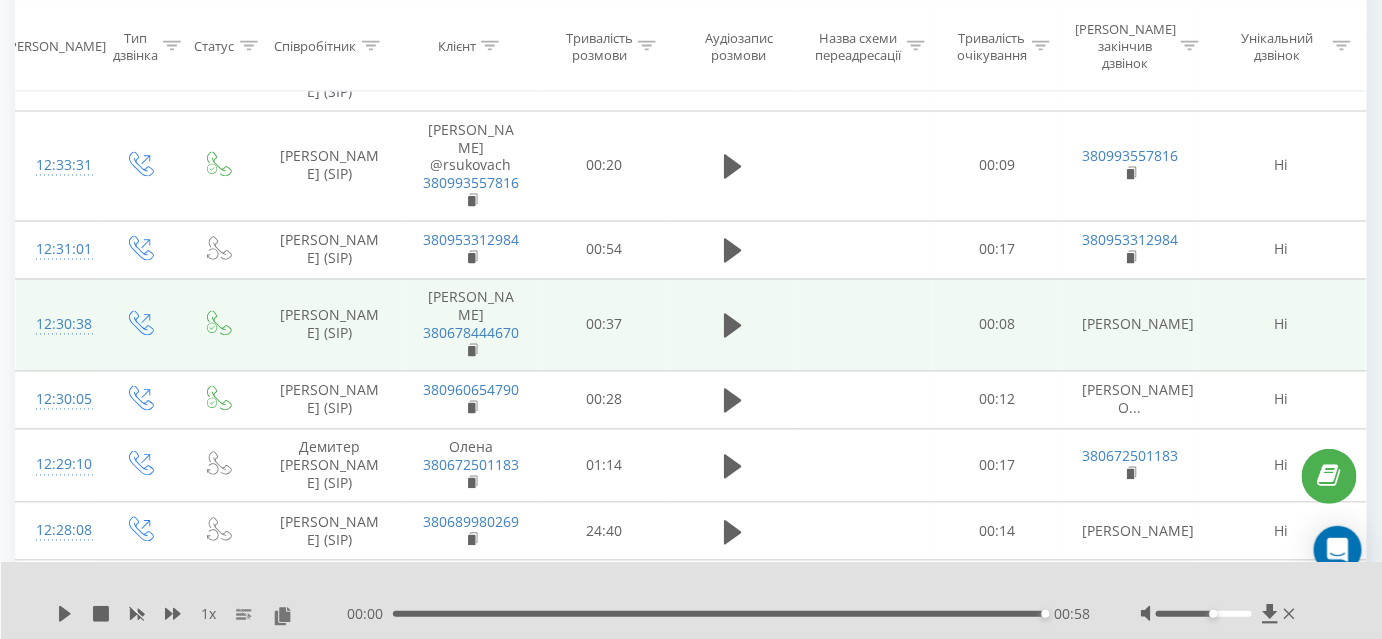 scroll, scrollTop: 1181, scrollLeft: 0, axis: vertical 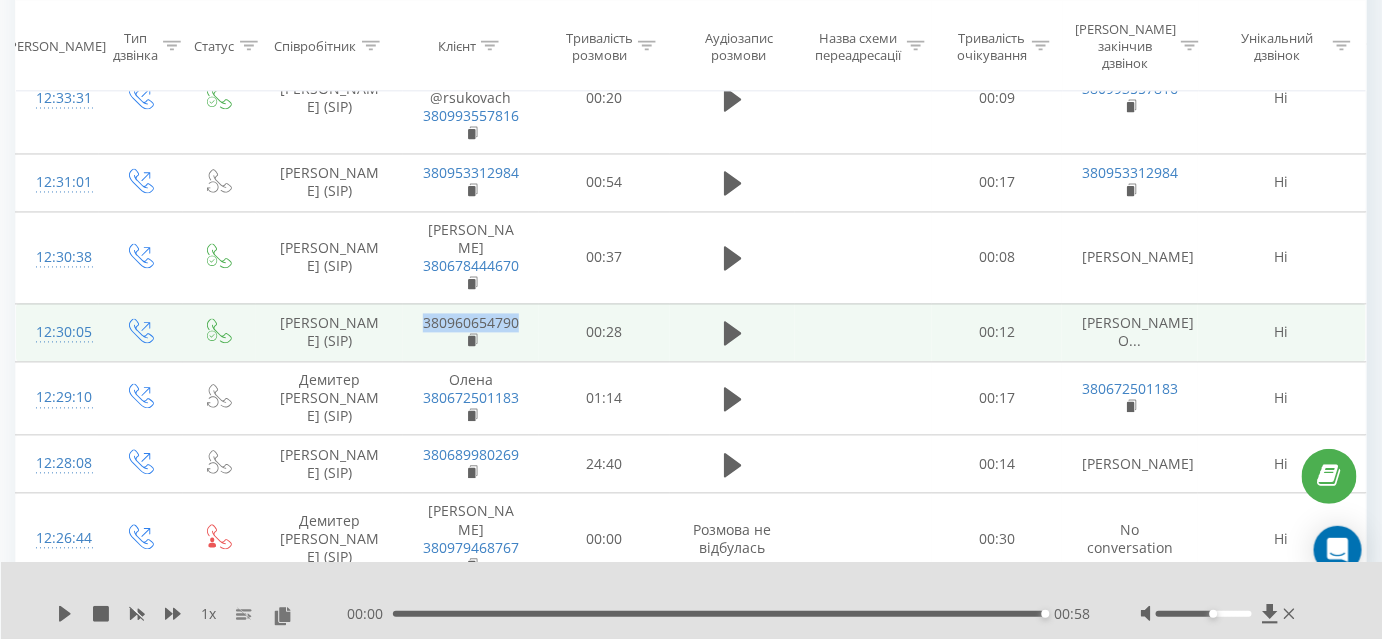 drag, startPoint x: 526, startPoint y: 223, endPoint x: 422, endPoint y: 220, distance: 104.04326 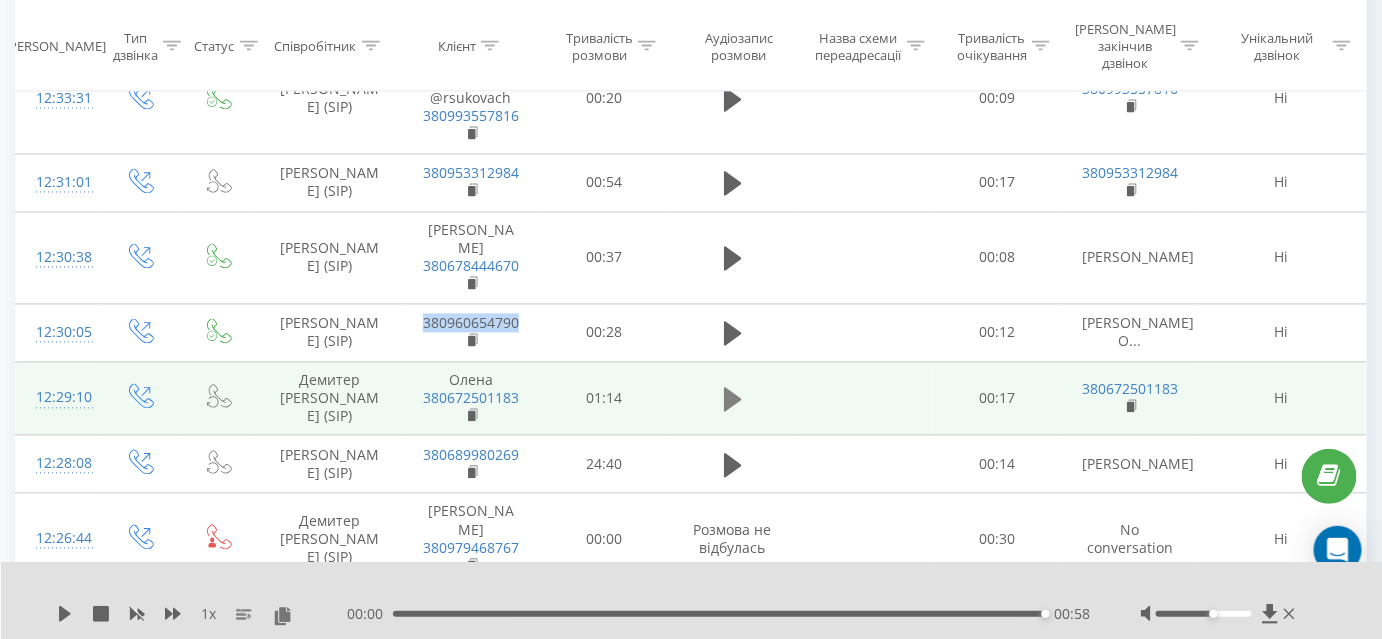 click at bounding box center [733, 400] 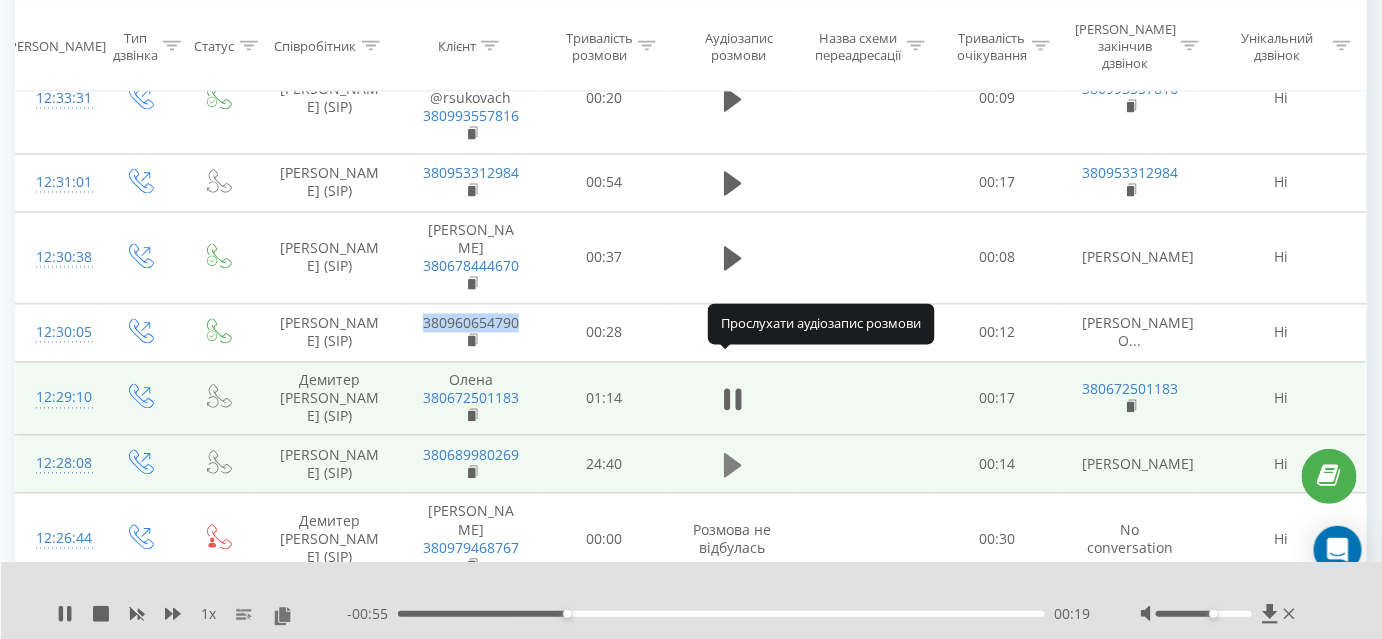 click 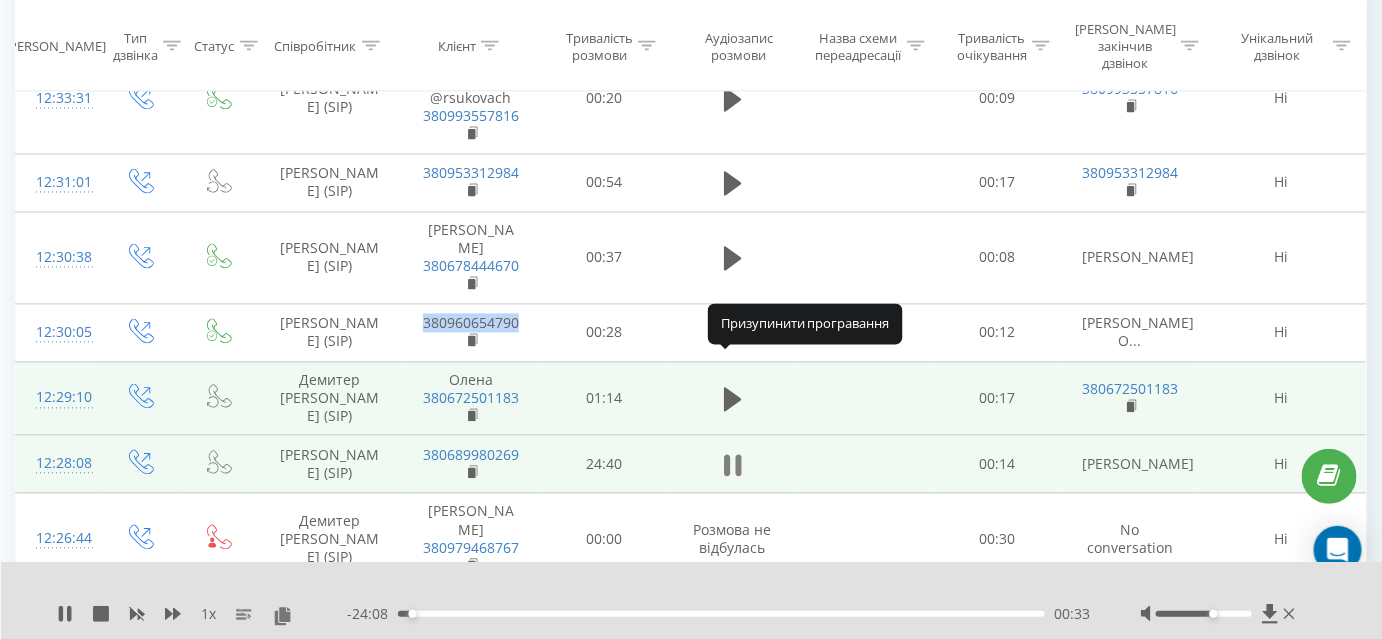 click 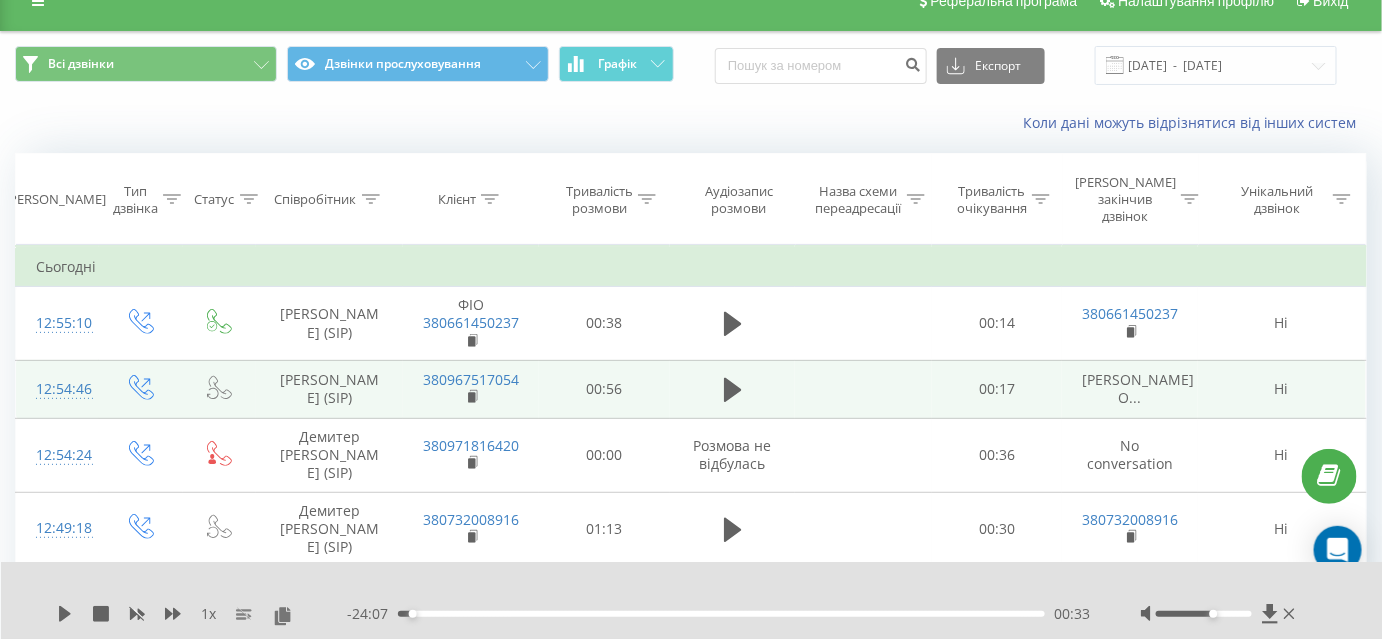scroll, scrollTop: 0, scrollLeft: 0, axis: both 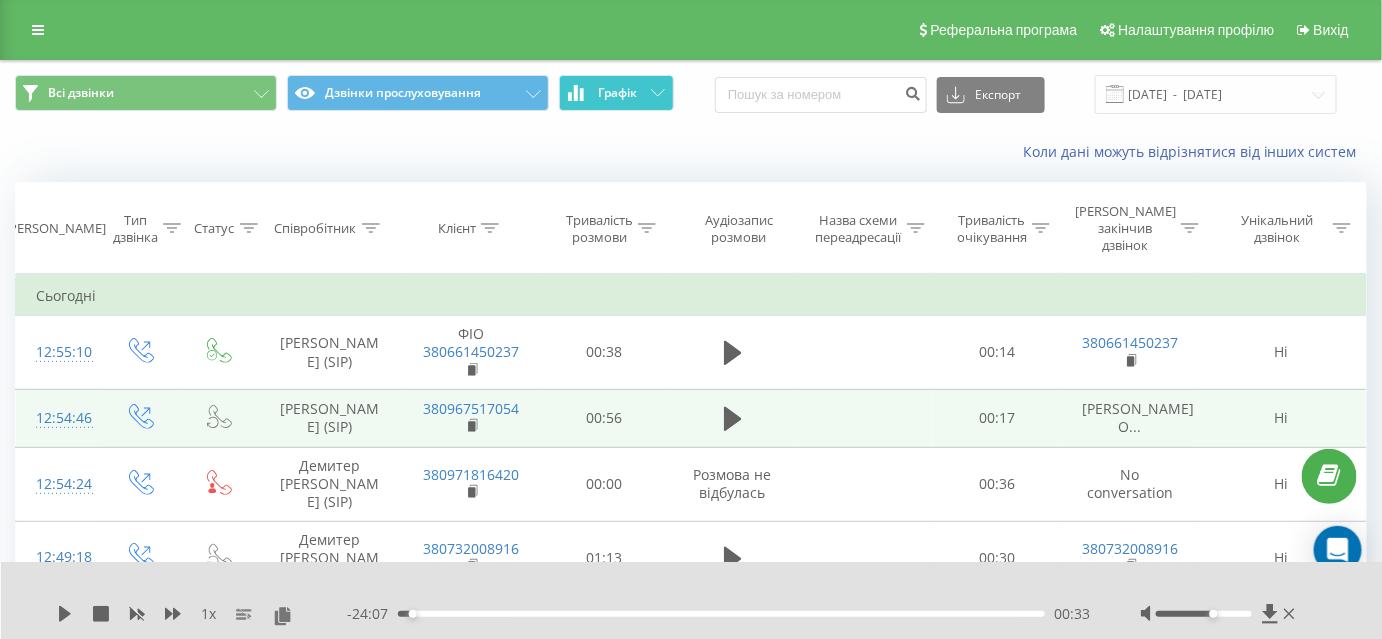 click on "Графік" at bounding box center (617, 93) 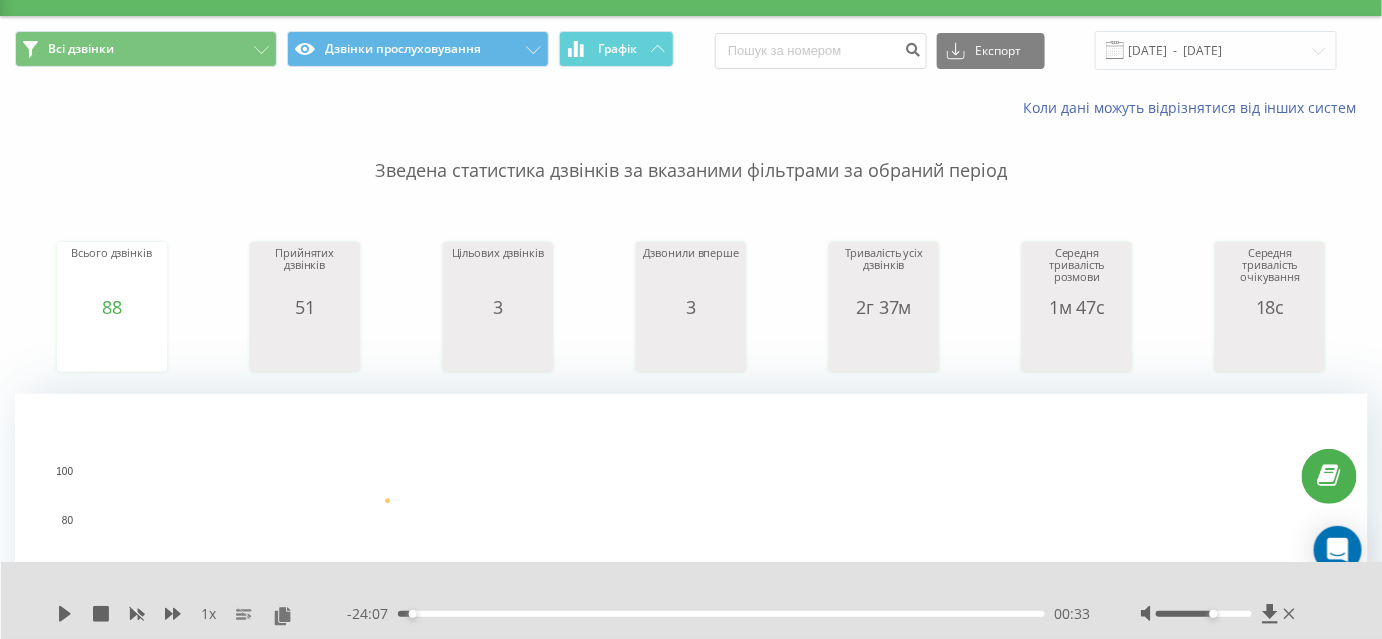scroll, scrollTop: 0, scrollLeft: 0, axis: both 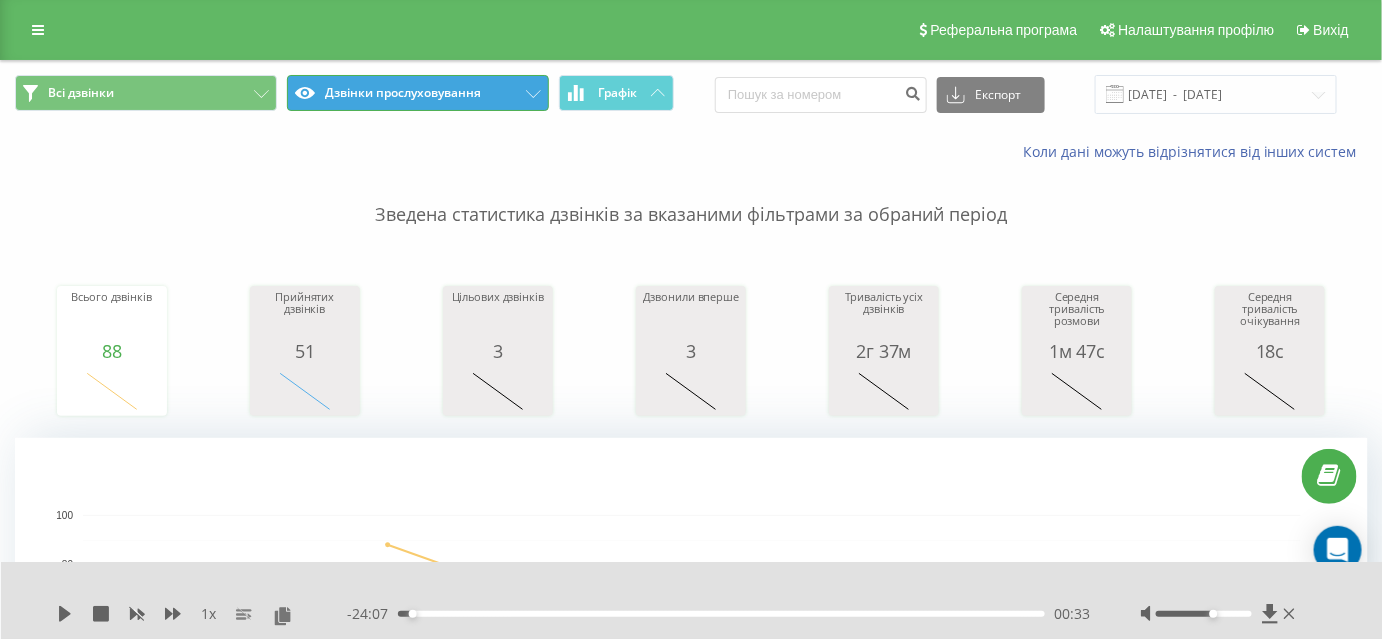 click on "Дзвінки прослуховування" at bounding box center (418, 93) 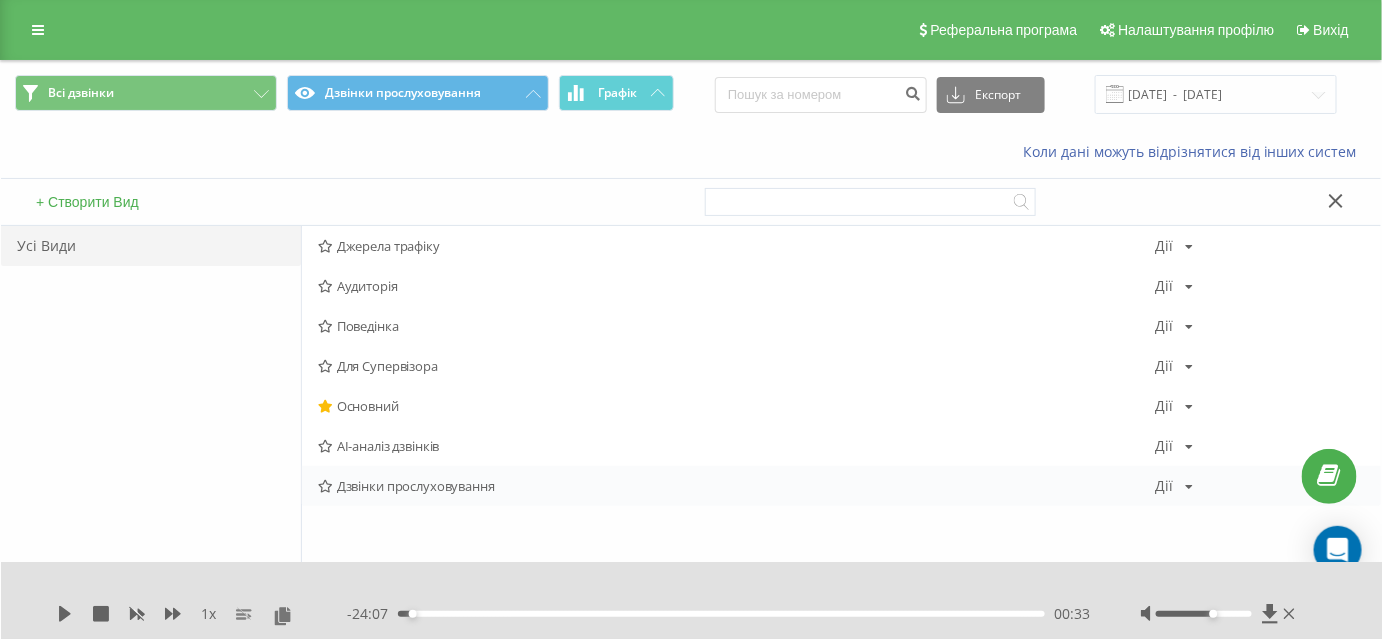 click on "Дзвінки прослуховування Дії Редагувати Копіювати Видалити За замовчуванням Поділитися" at bounding box center [841, 486] 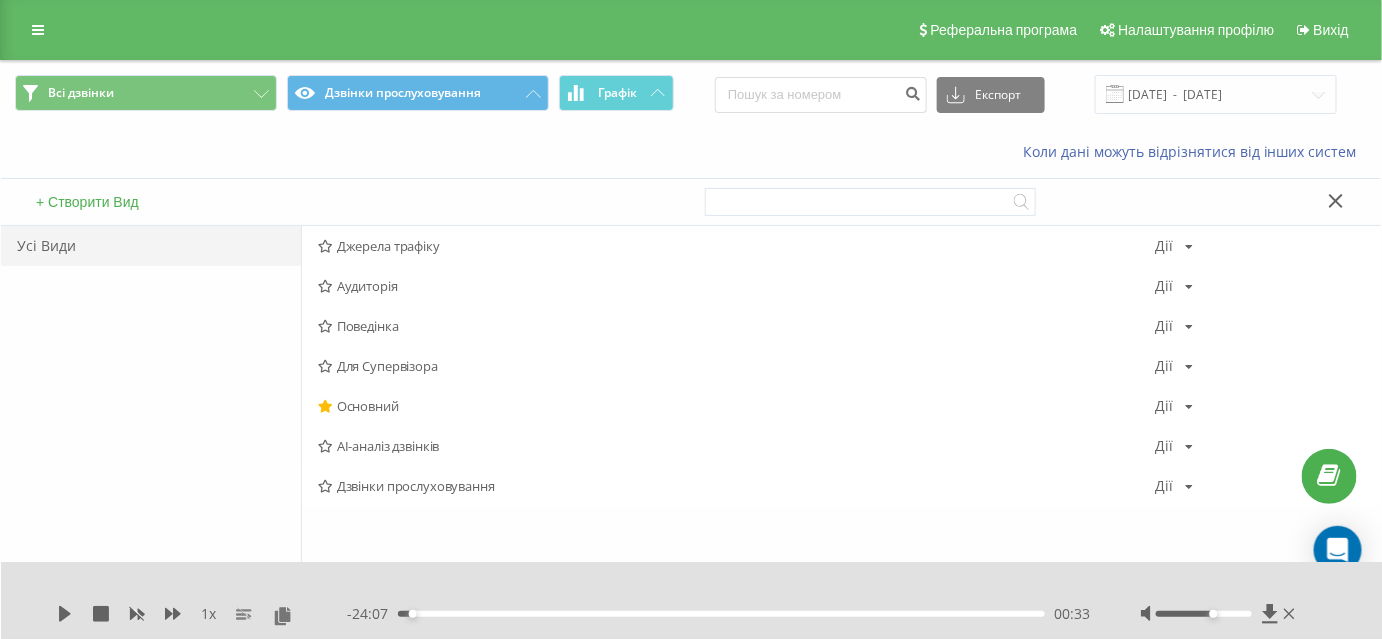 drag, startPoint x: 434, startPoint y: 482, endPoint x: 565, endPoint y: 448, distance: 135.34032 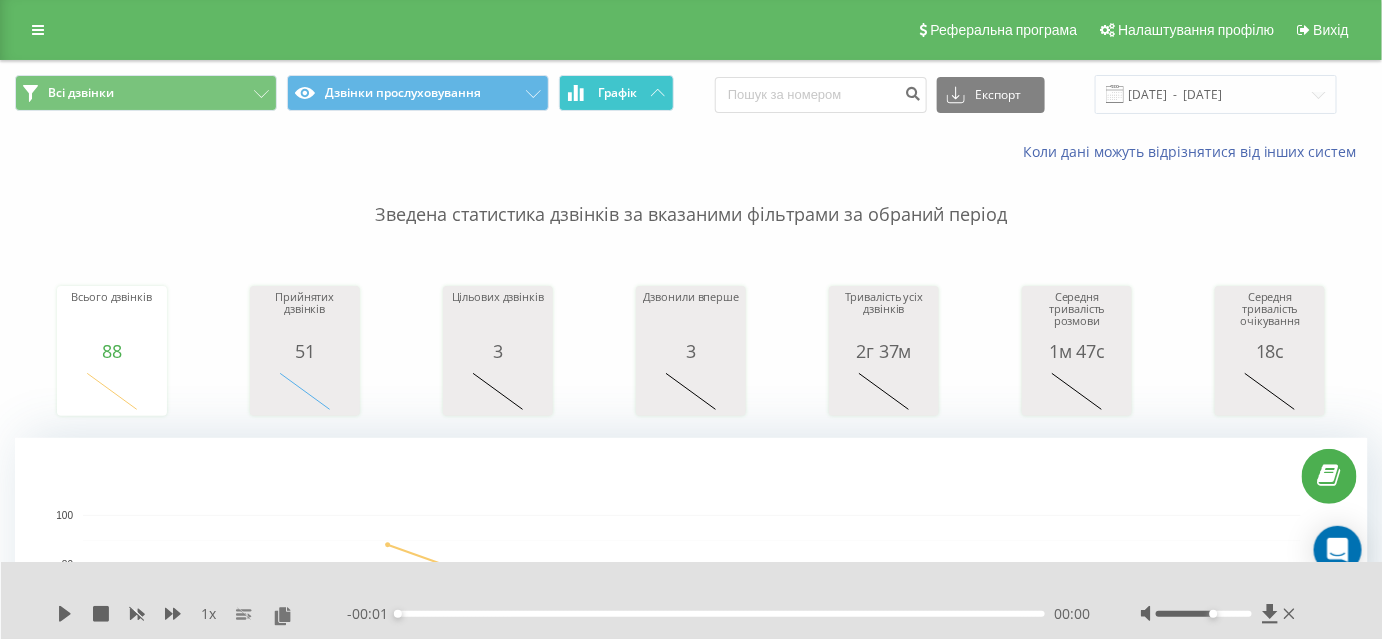click on "Графік" at bounding box center (616, 93) 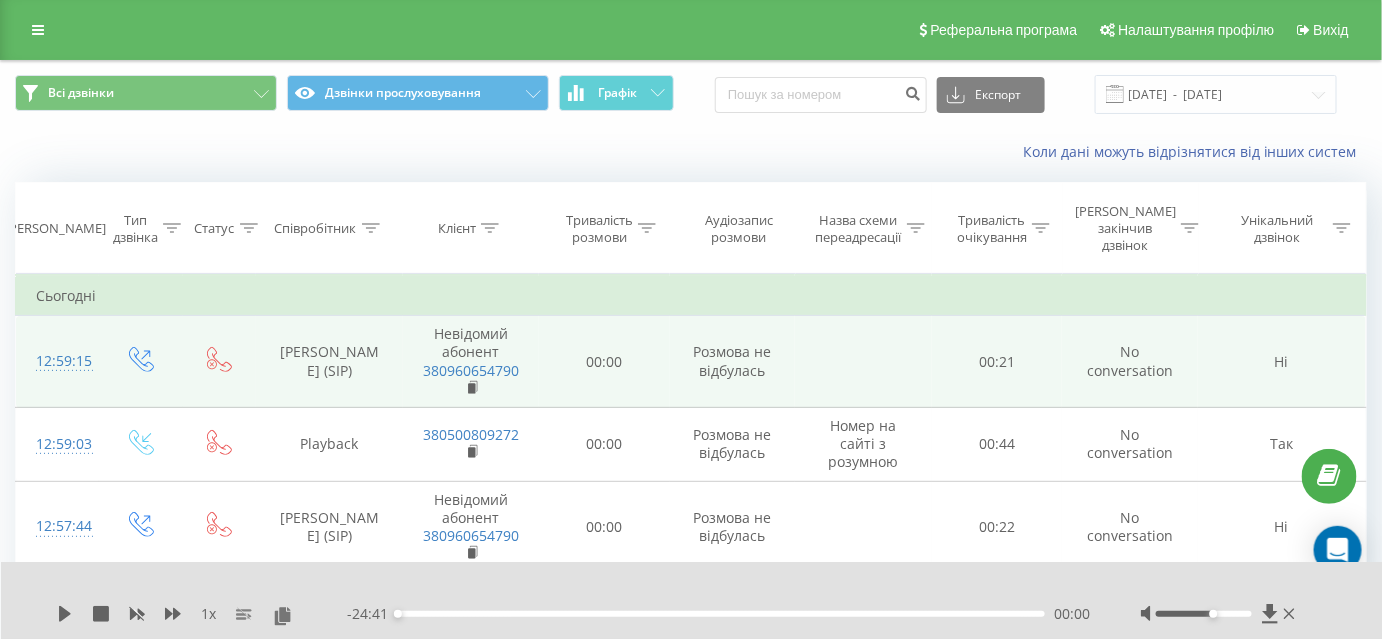 drag, startPoint x: 271, startPoint y: 340, endPoint x: 376, endPoint y: 364, distance: 107.70794 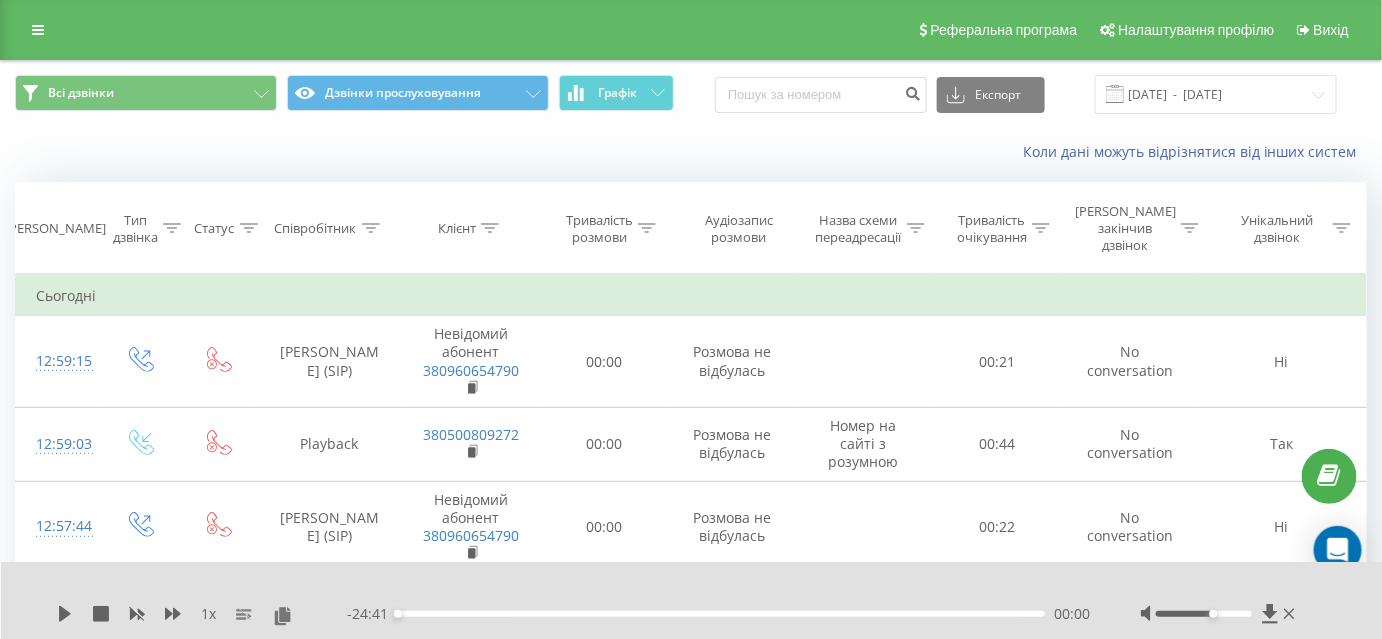 click 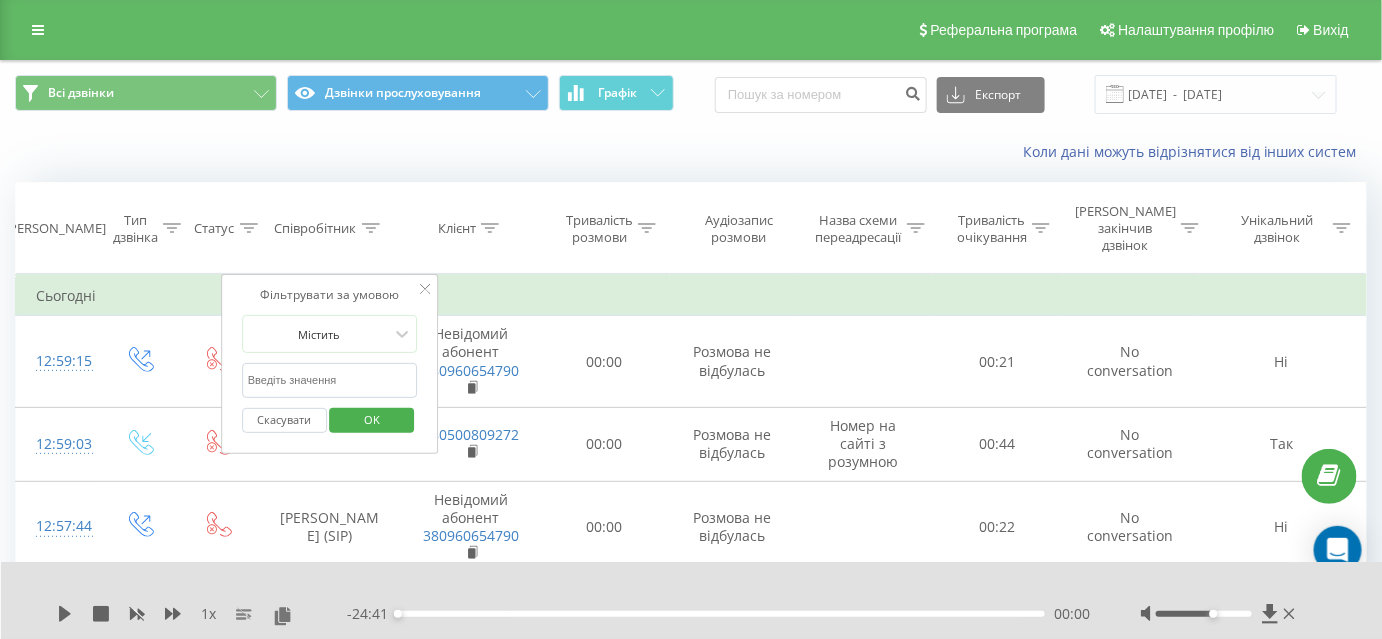 paste on "[PERSON_NAME]" 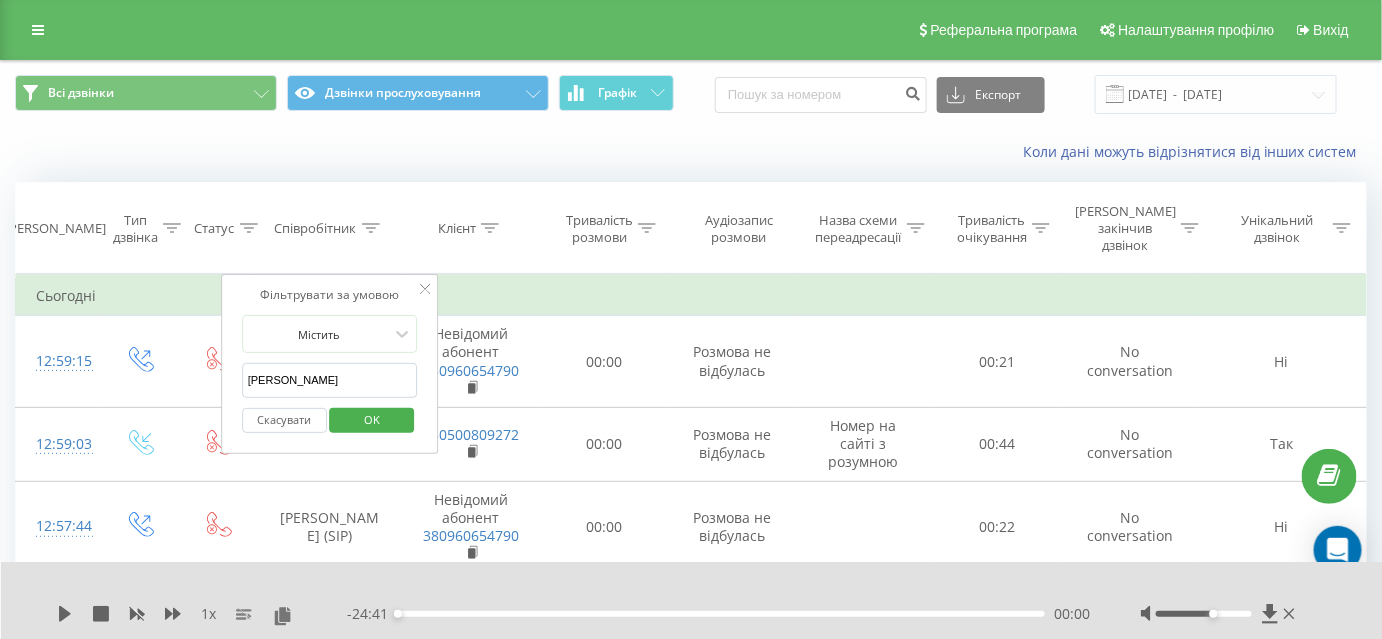click on "OK" at bounding box center [372, 419] 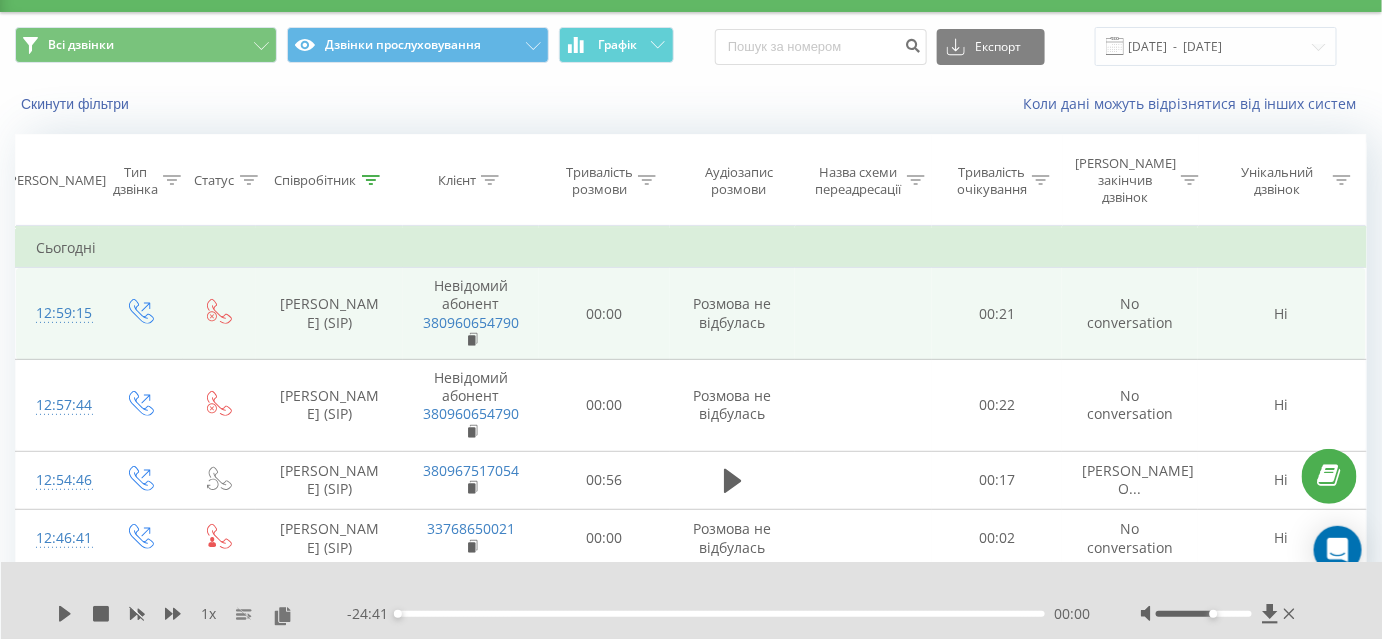 scroll, scrollTop: 0, scrollLeft: 0, axis: both 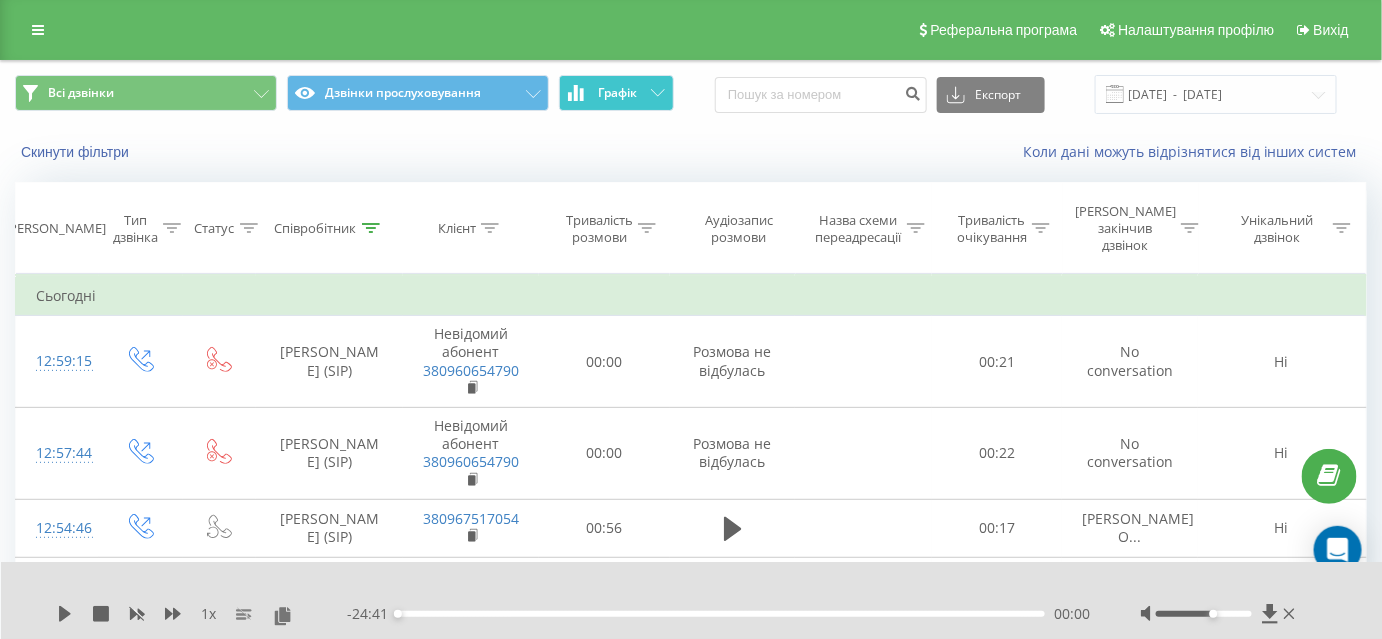 click 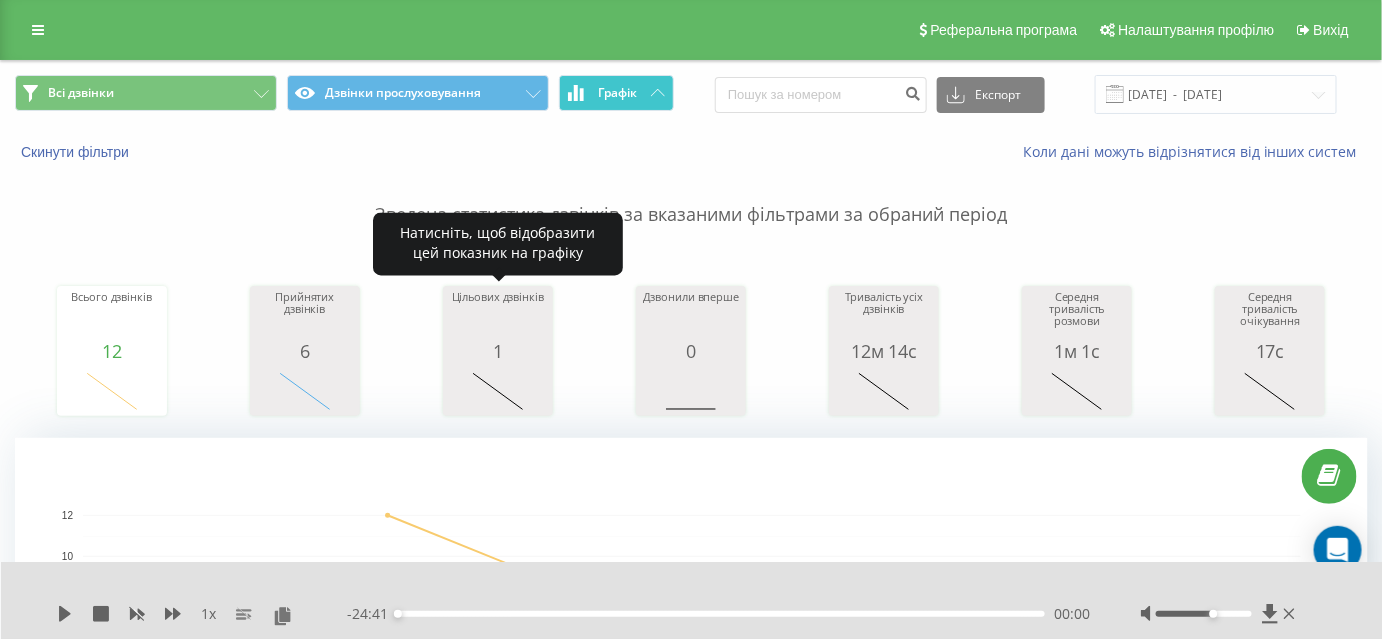 click on "1" at bounding box center (498, 351) 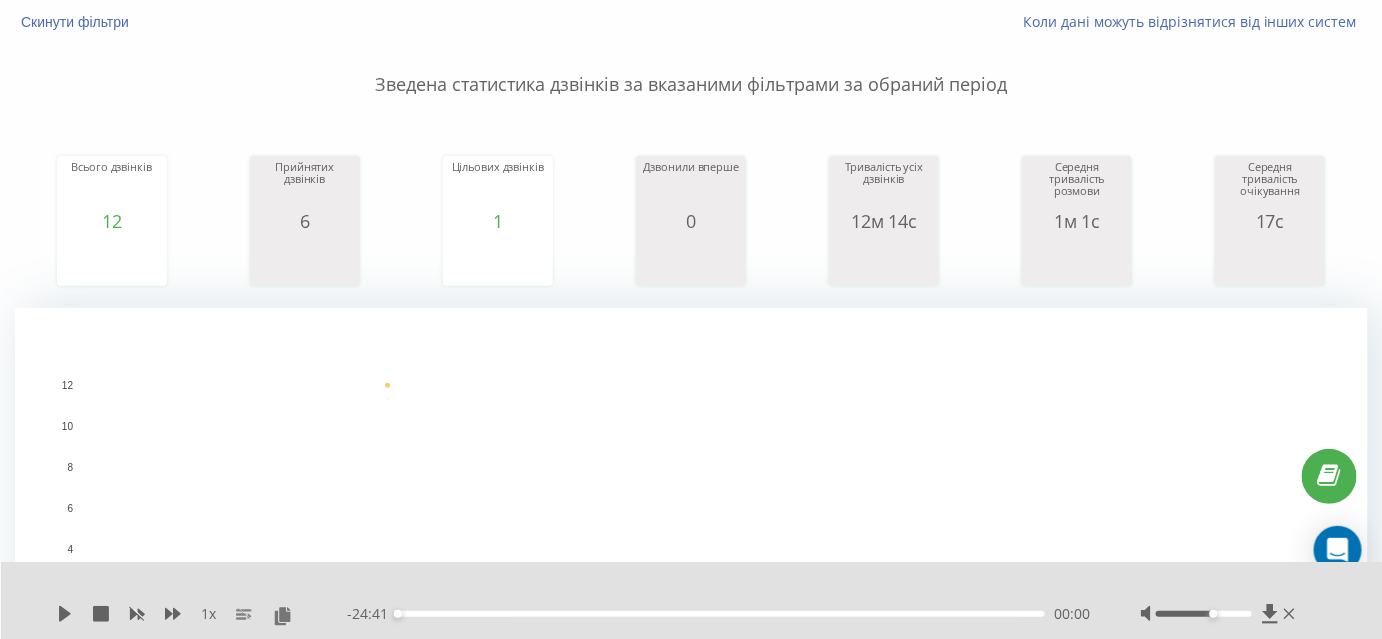 scroll, scrollTop: 0, scrollLeft: 0, axis: both 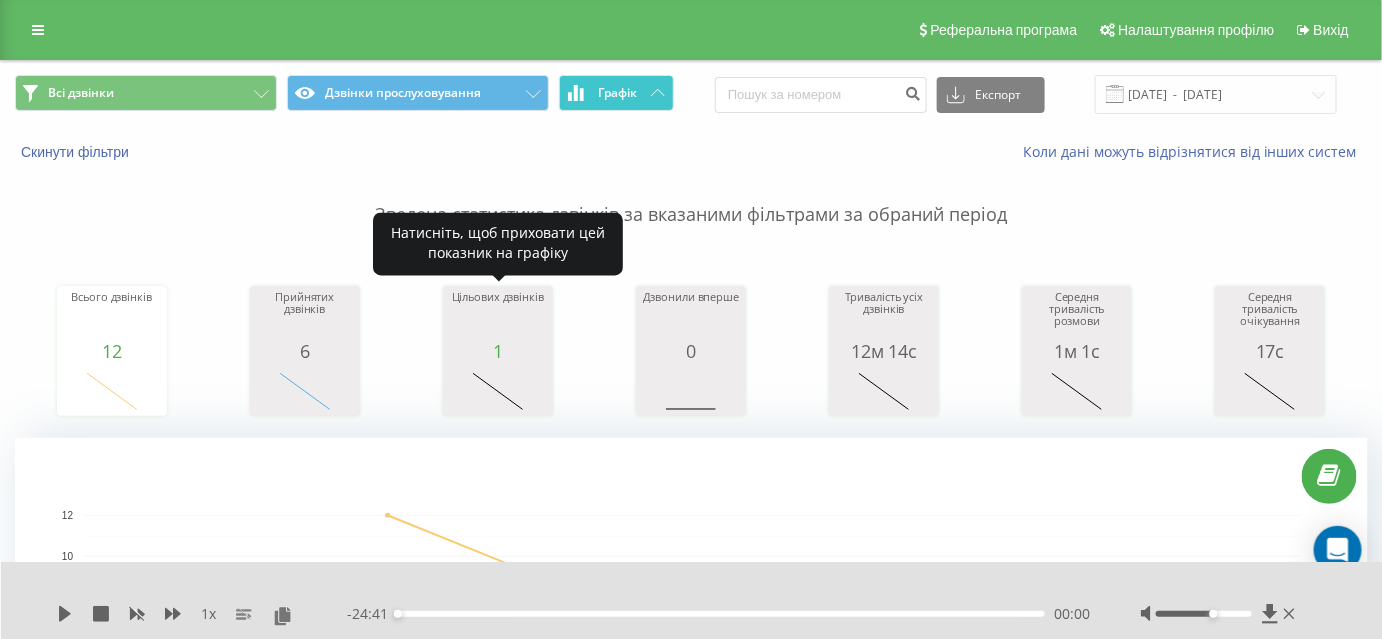 click on "Цільових дзвінків" at bounding box center [498, 316] 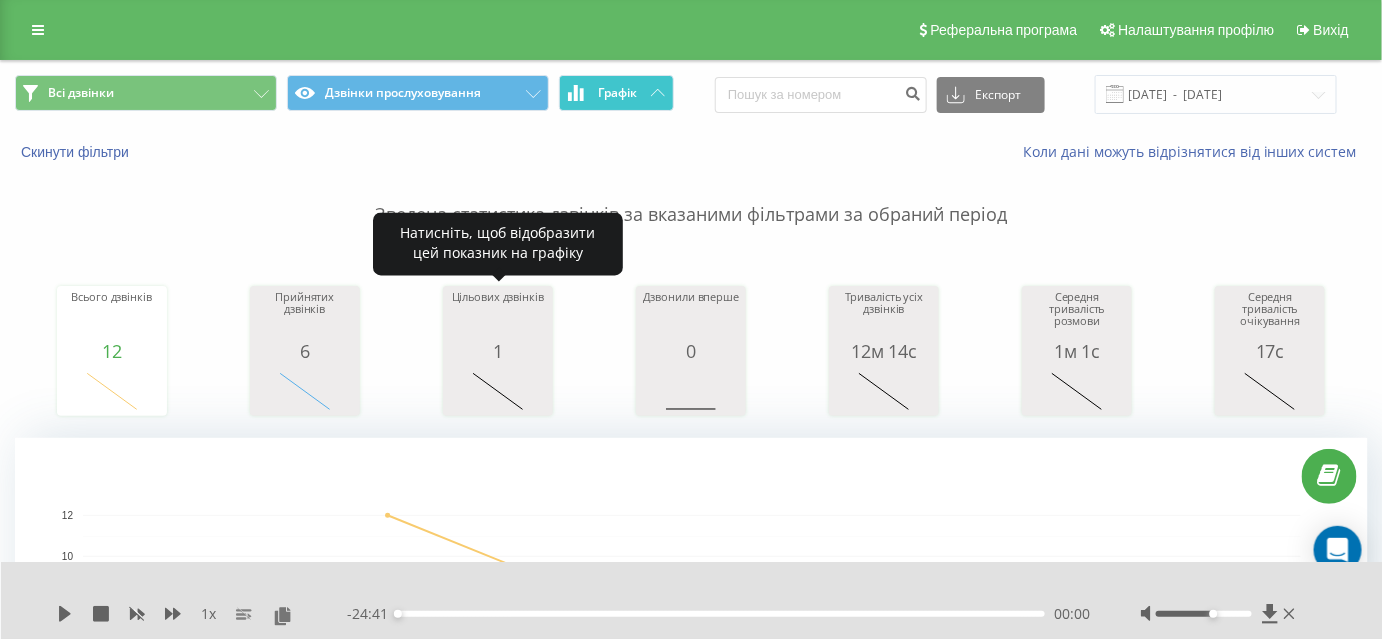 click on "1" at bounding box center [498, 351] 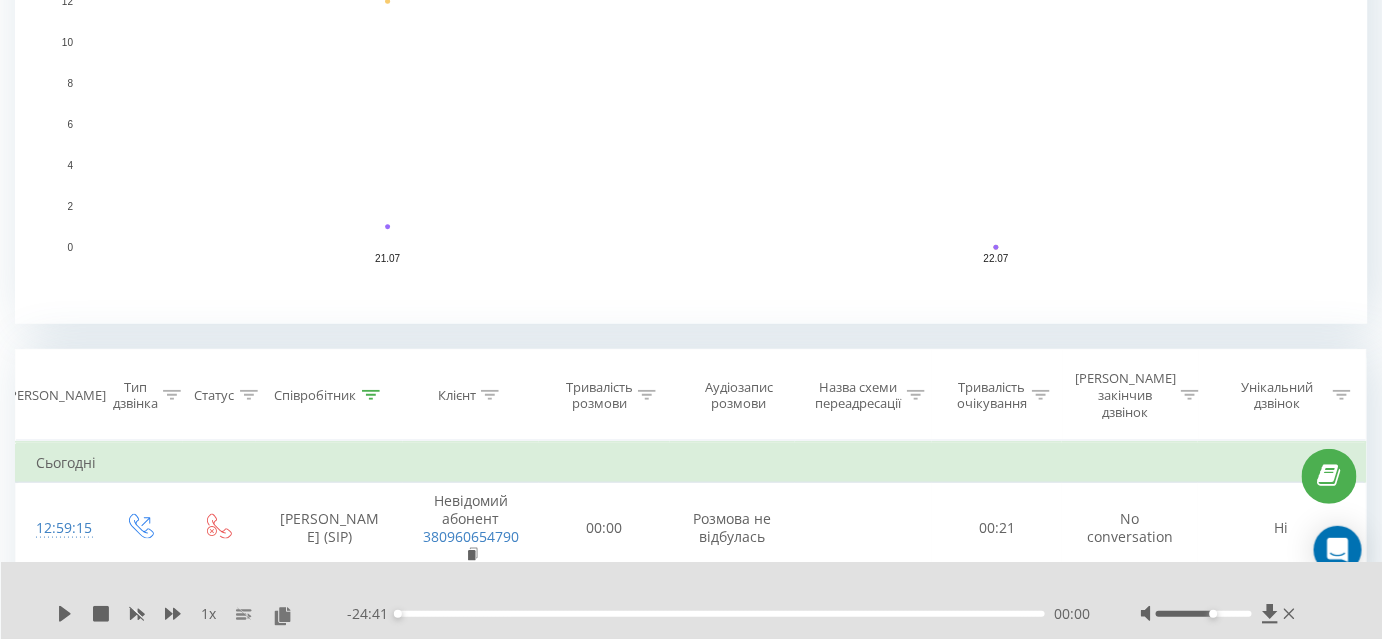 scroll, scrollTop: 151, scrollLeft: 0, axis: vertical 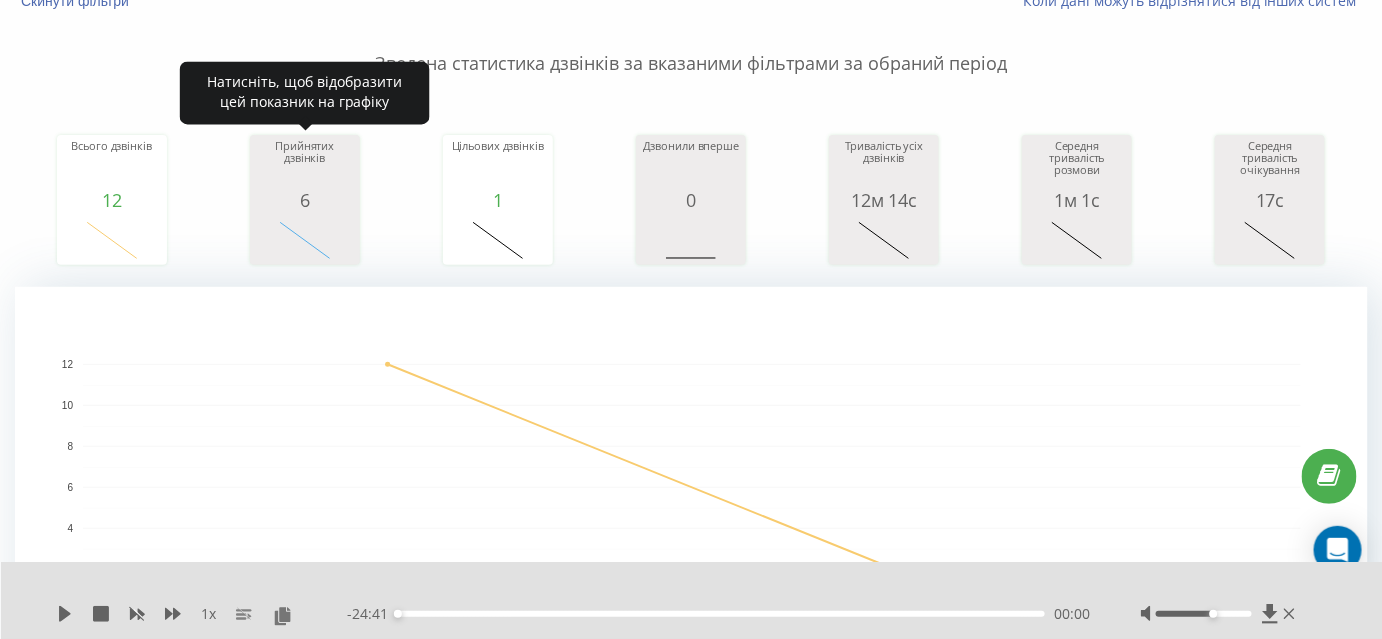 click on "6" at bounding box center (305, 200) 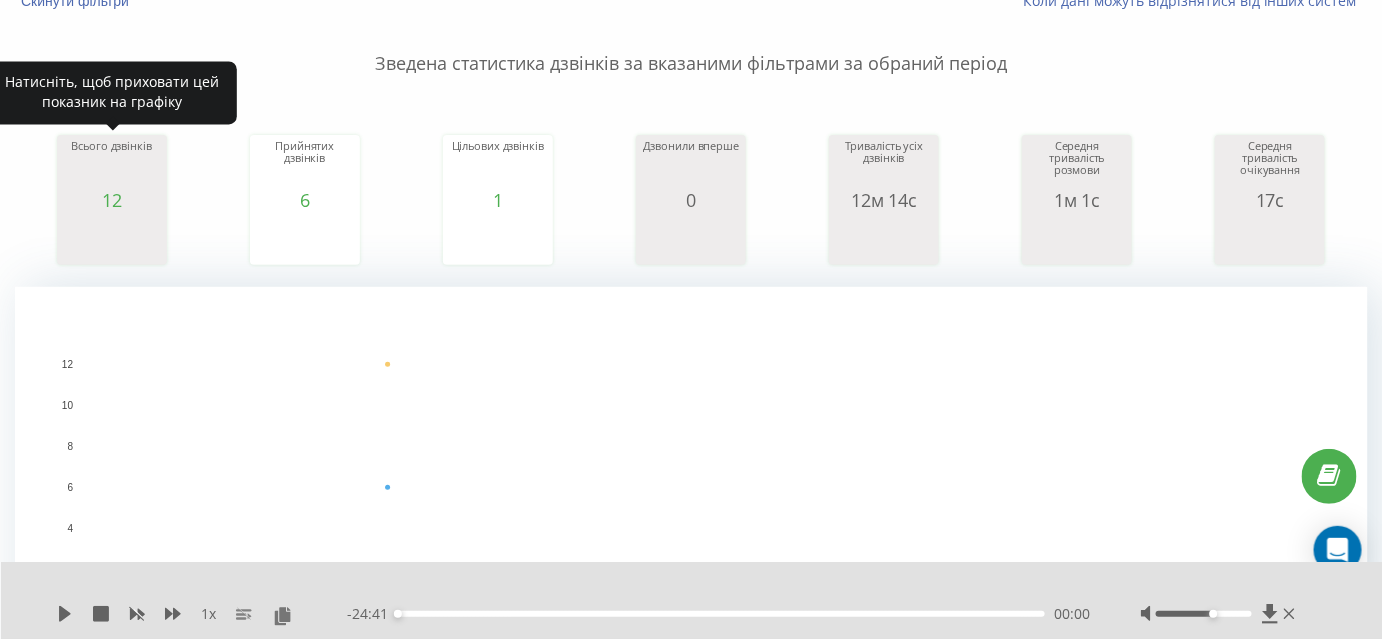 click on "12" at bounding box center (112, 200) 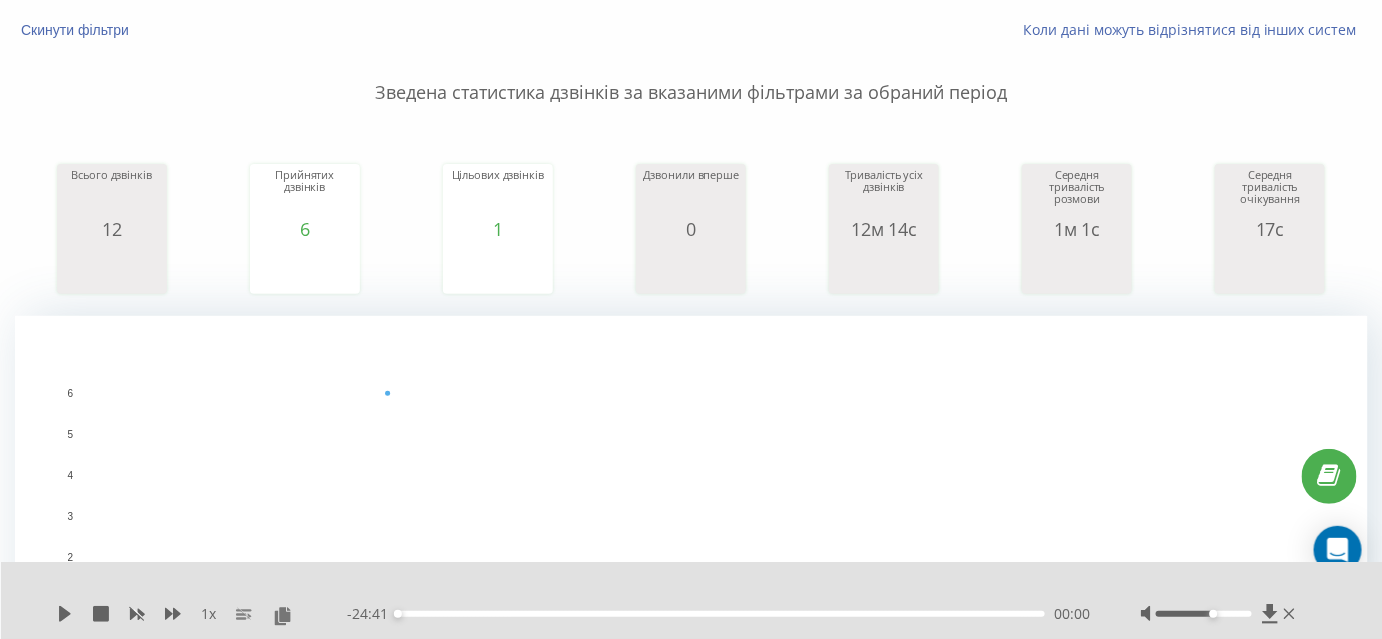 scroll, scrollTop: 0, scrollLeft: 0, axis: both 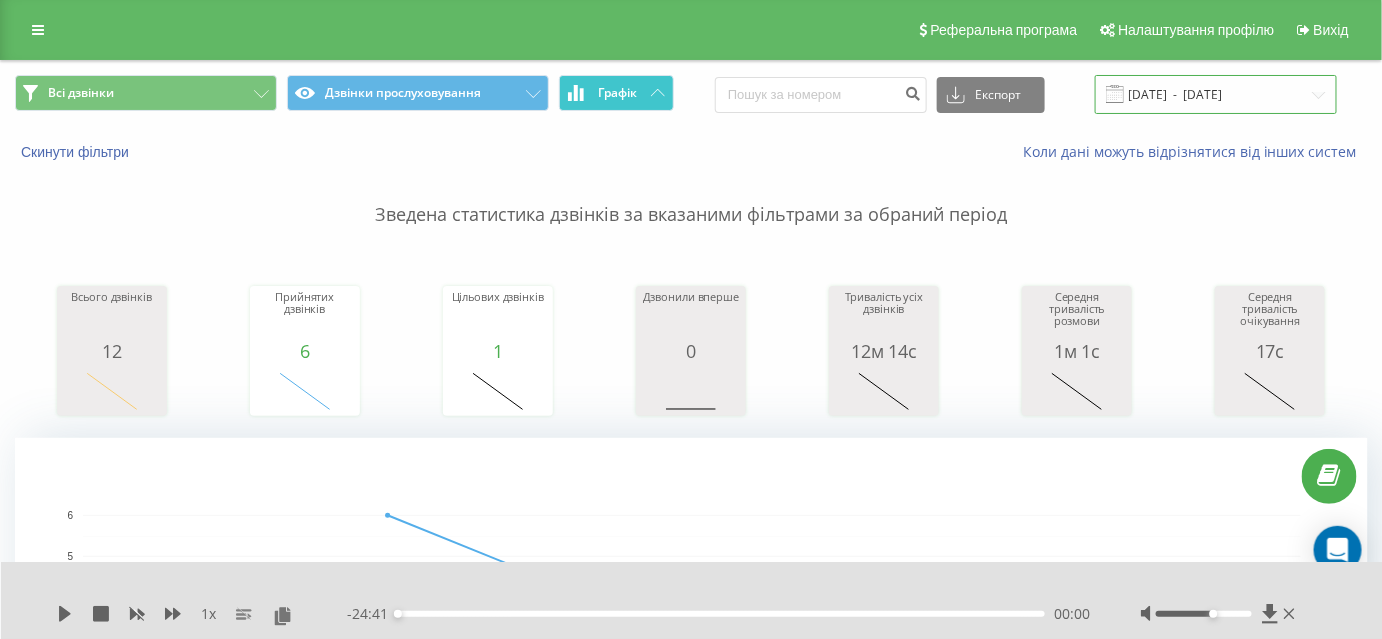 click on "[DATE]  -  [DATE]" at bounding box center [1216, 94] 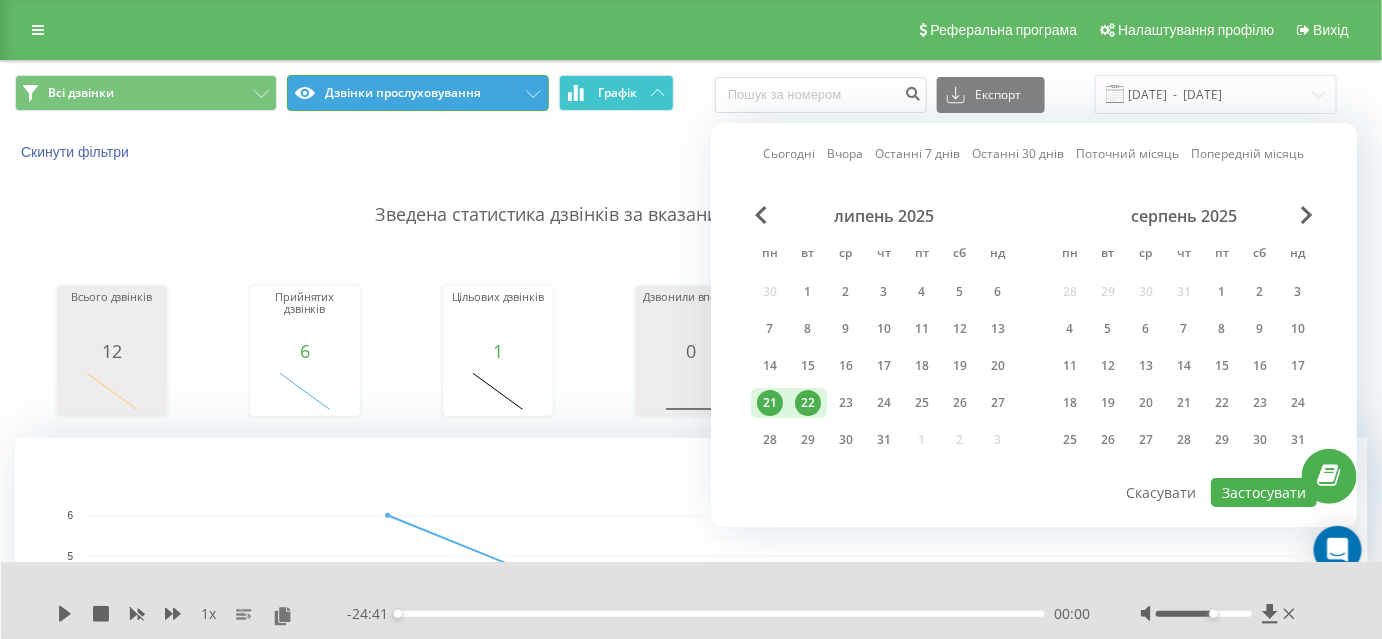 click on "Дзвінки прослуховування" at bounding box center [418, 93] 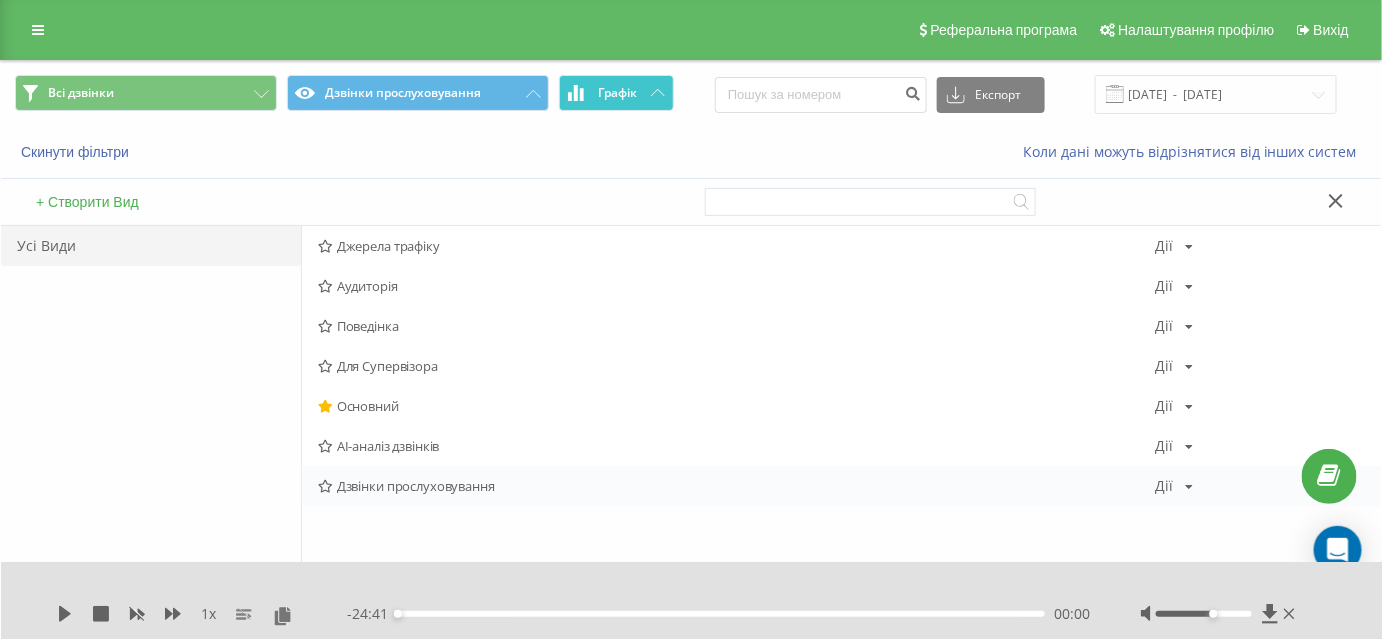 click on "Дзвінки прослуховування" at bounding box center (737, 486) 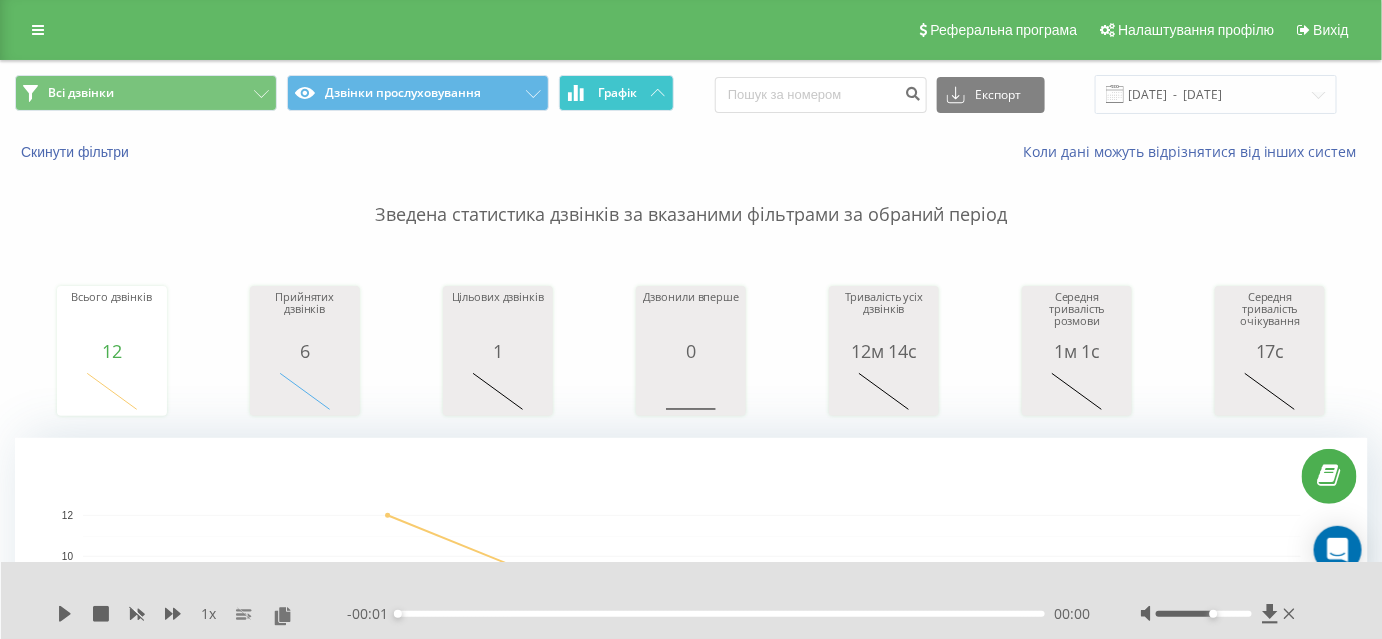 click on "Графік" at bounding box center [616, 93] 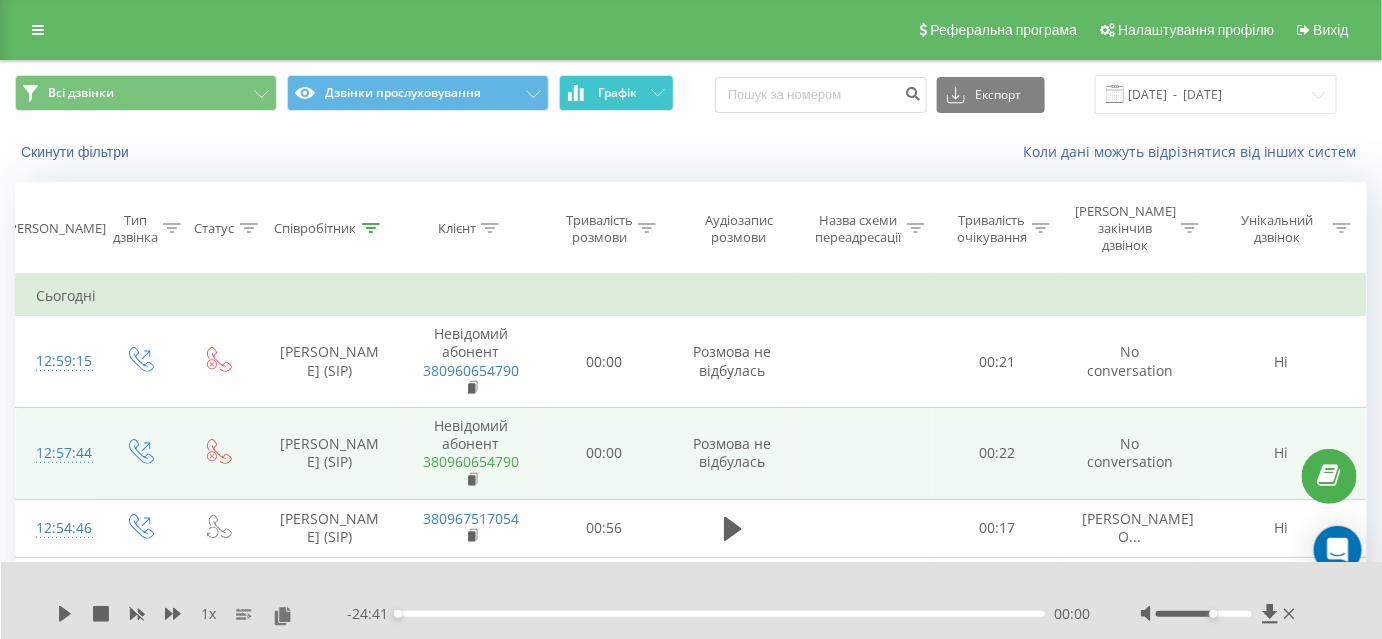 scroll, scrollTop: 181, scrollLeft: 0, axis: vertical 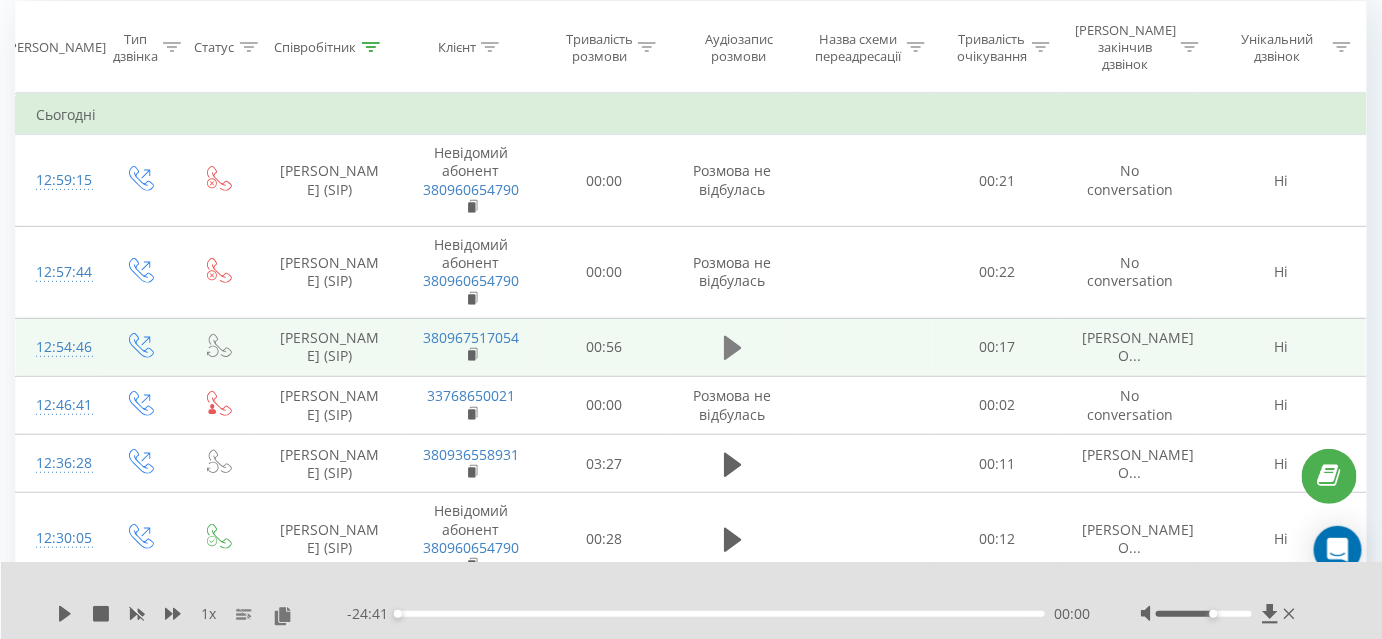 click 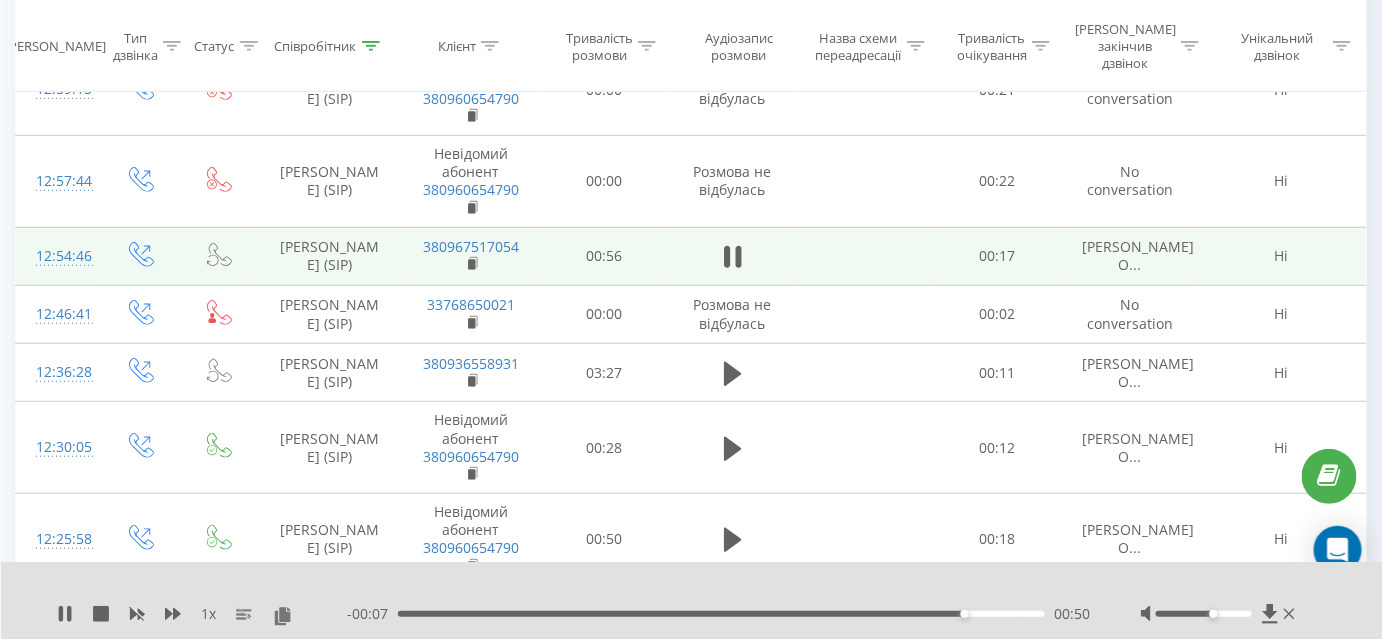 scroll, scrollTop: 90, scrollLeft: 0, axis: vertical 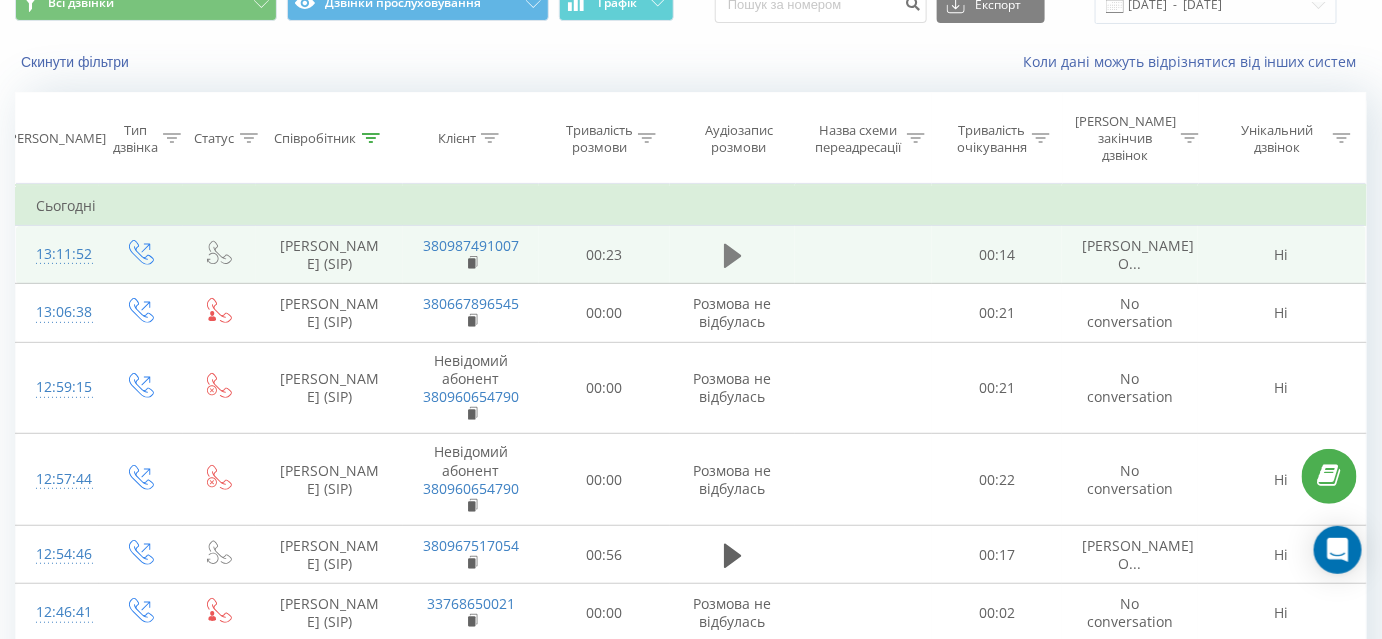click 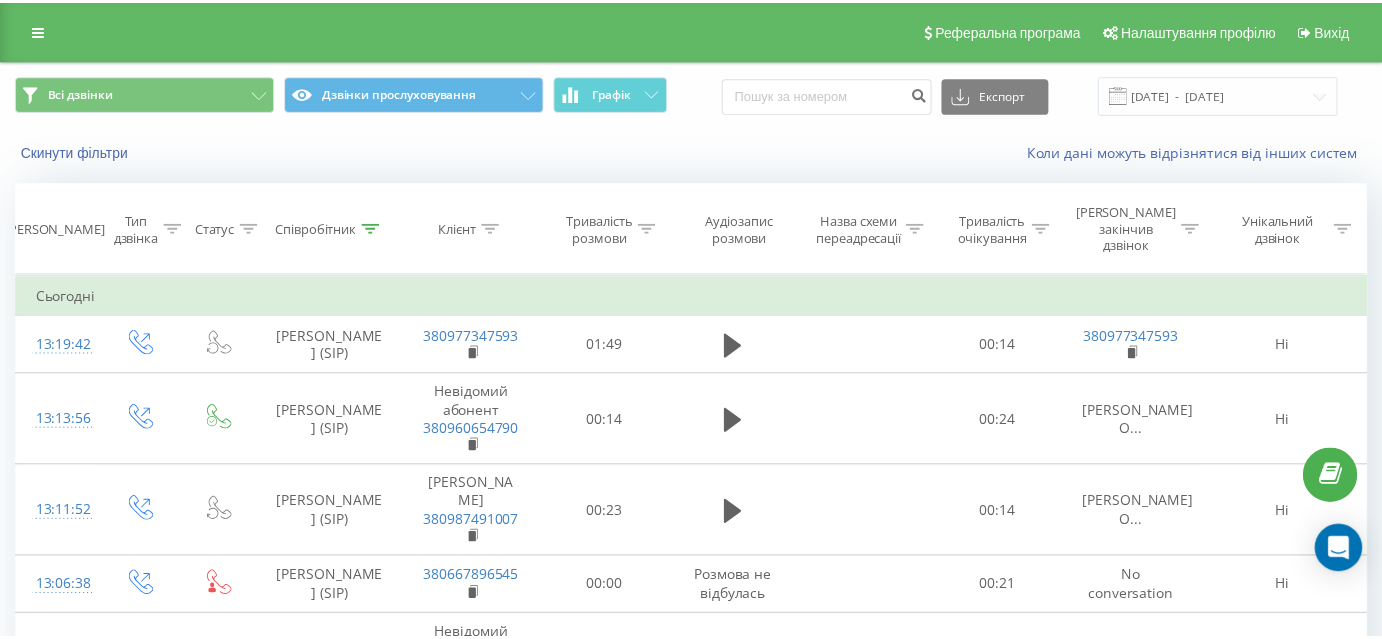 scroll, scrollTop: 0, scrollLeft: 0, axis: both 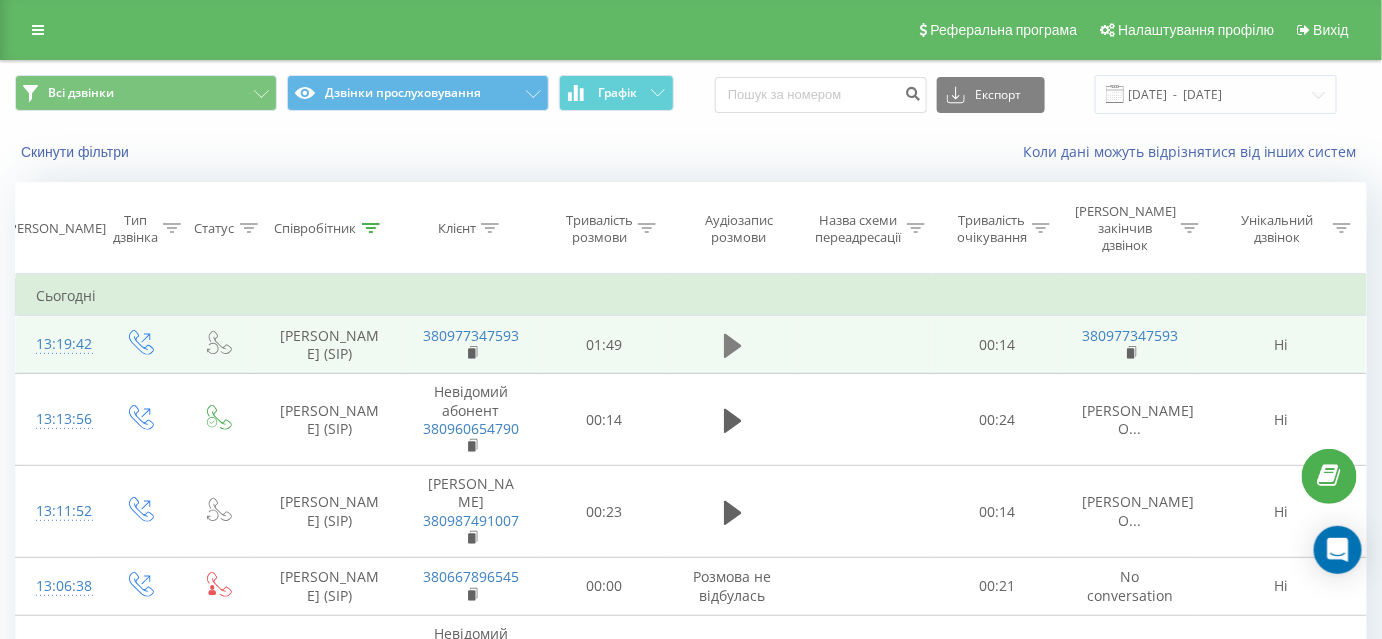 click 